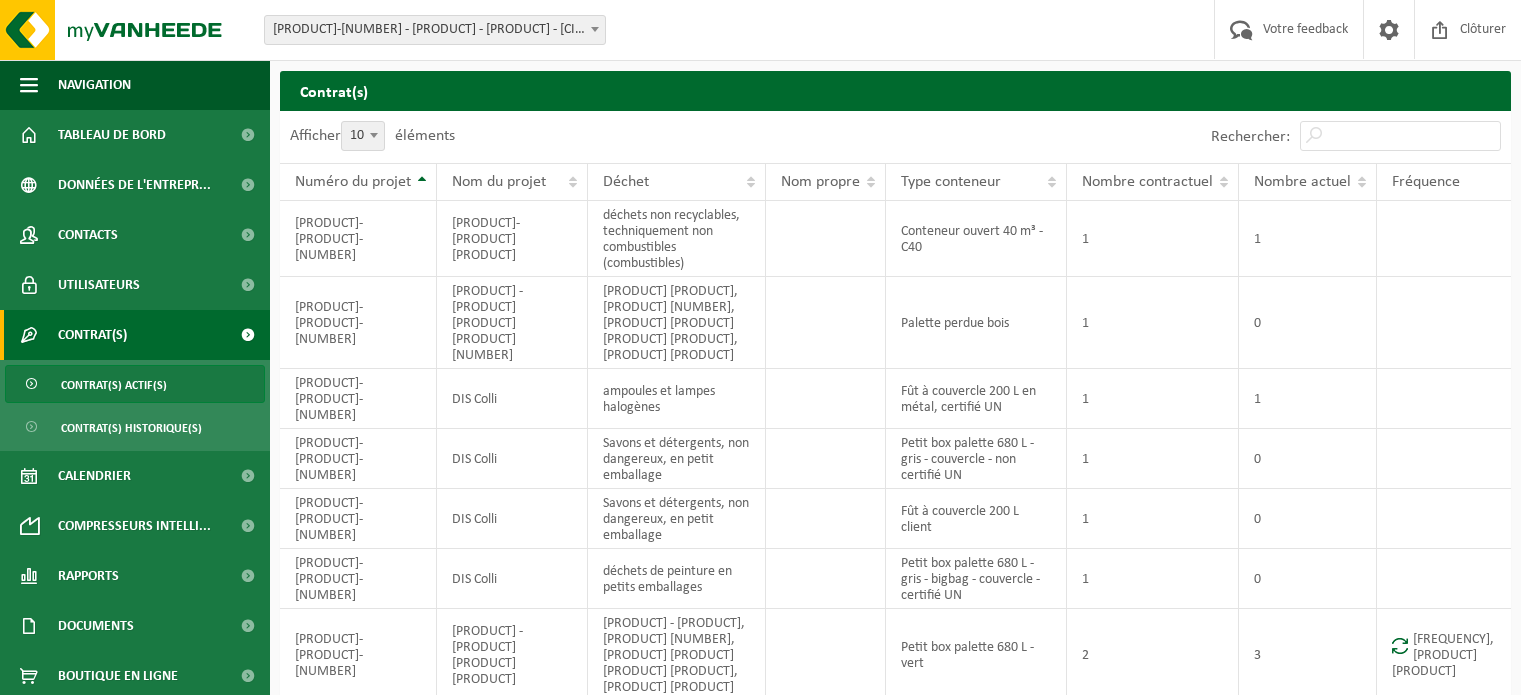 scroll, scrollTop: 0, scrollLeft: 0, axis: both 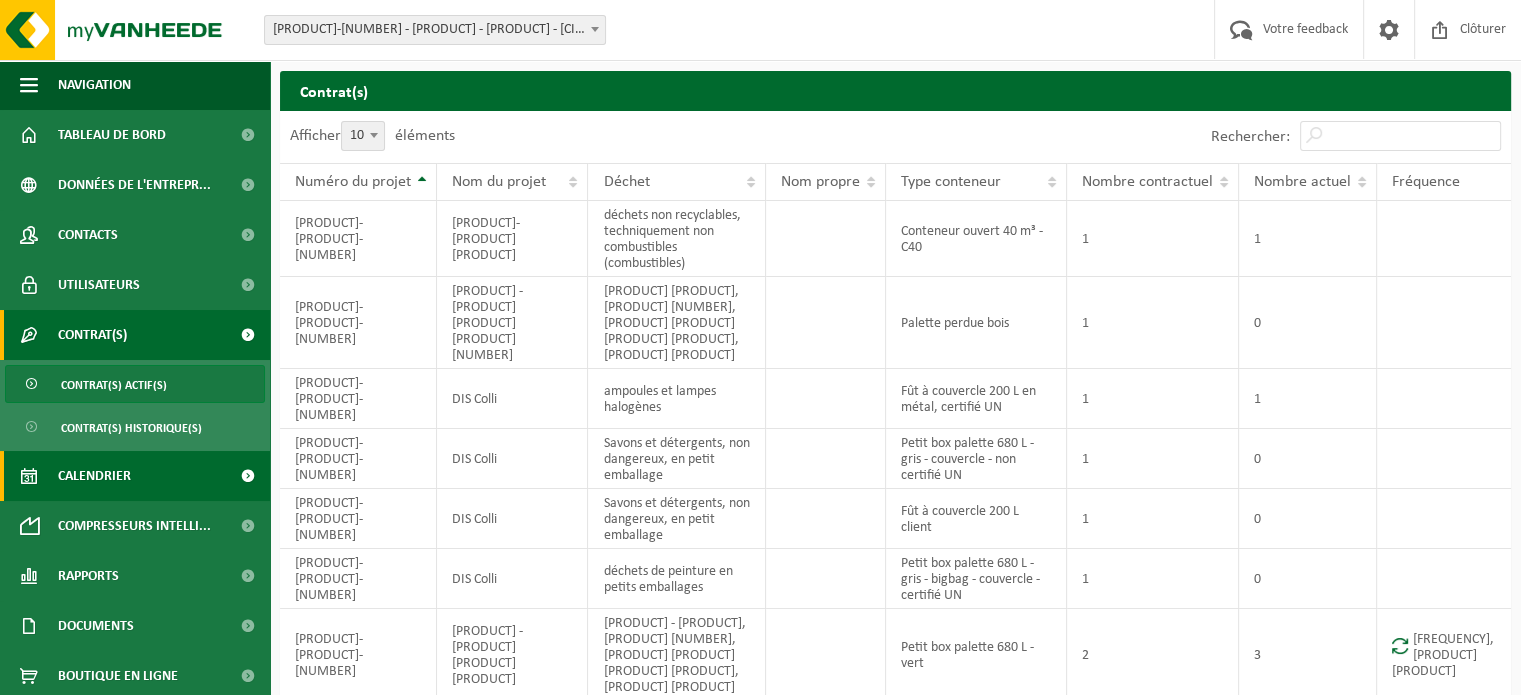 click on "Calendrier" at bounding box center (135, 476) 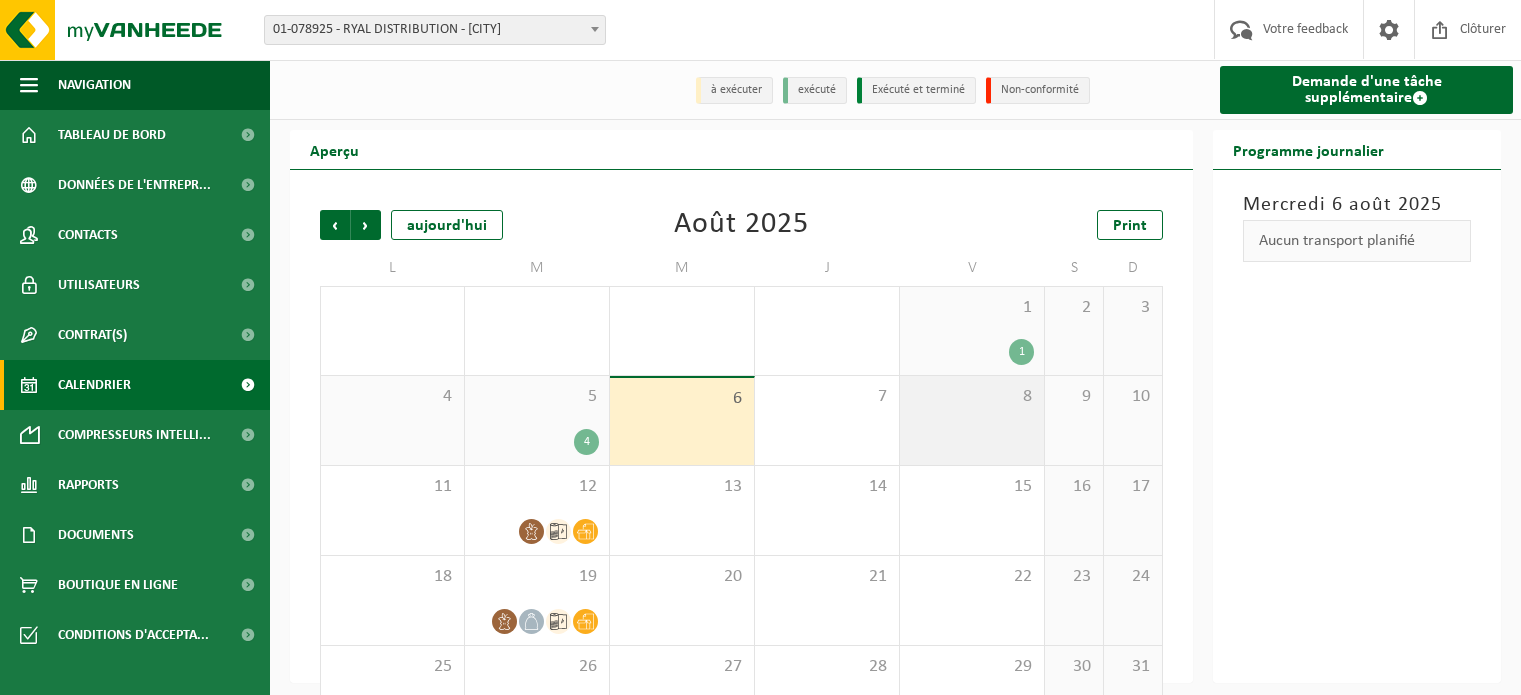 scroll, scrollTop: 0, scrollLeft: 0, axis: both 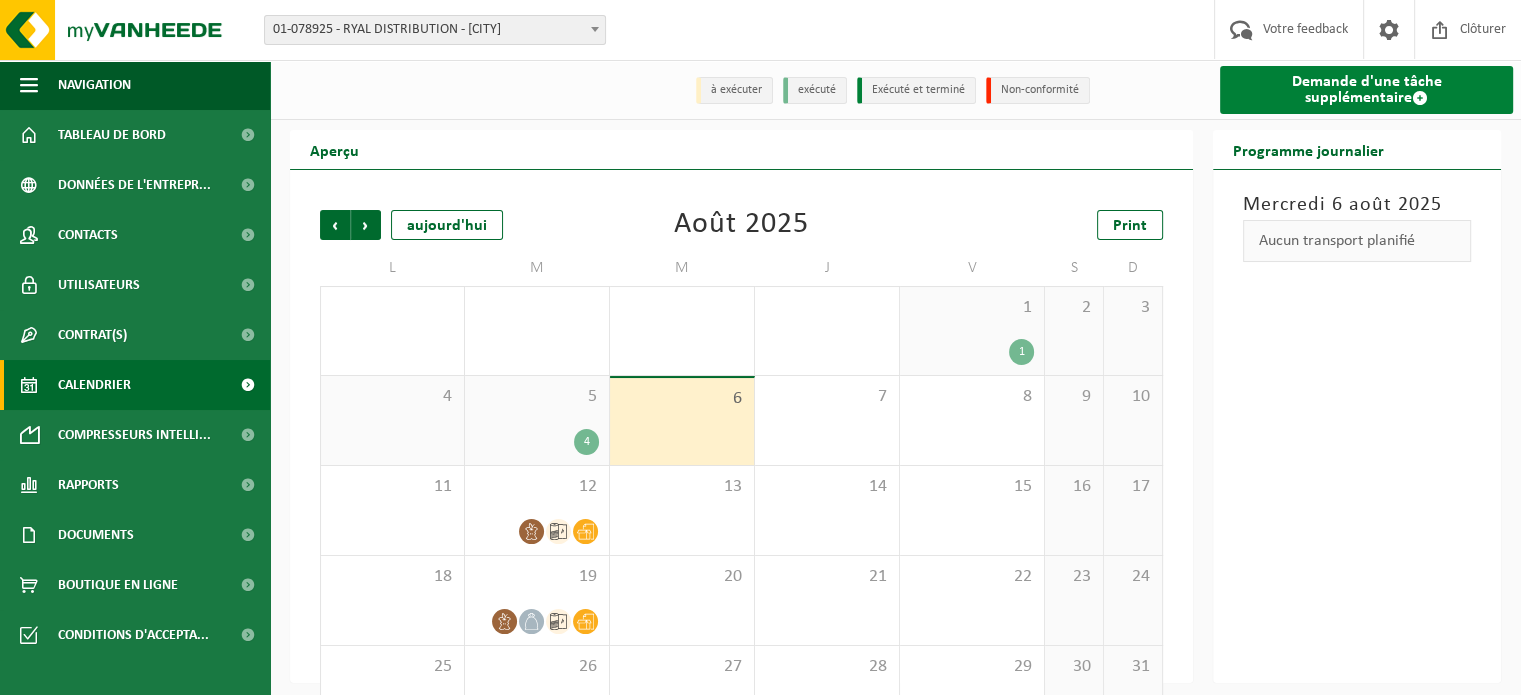 click on "Demande d'une tâche supplémentaire" at bounding box center [1366, 90] 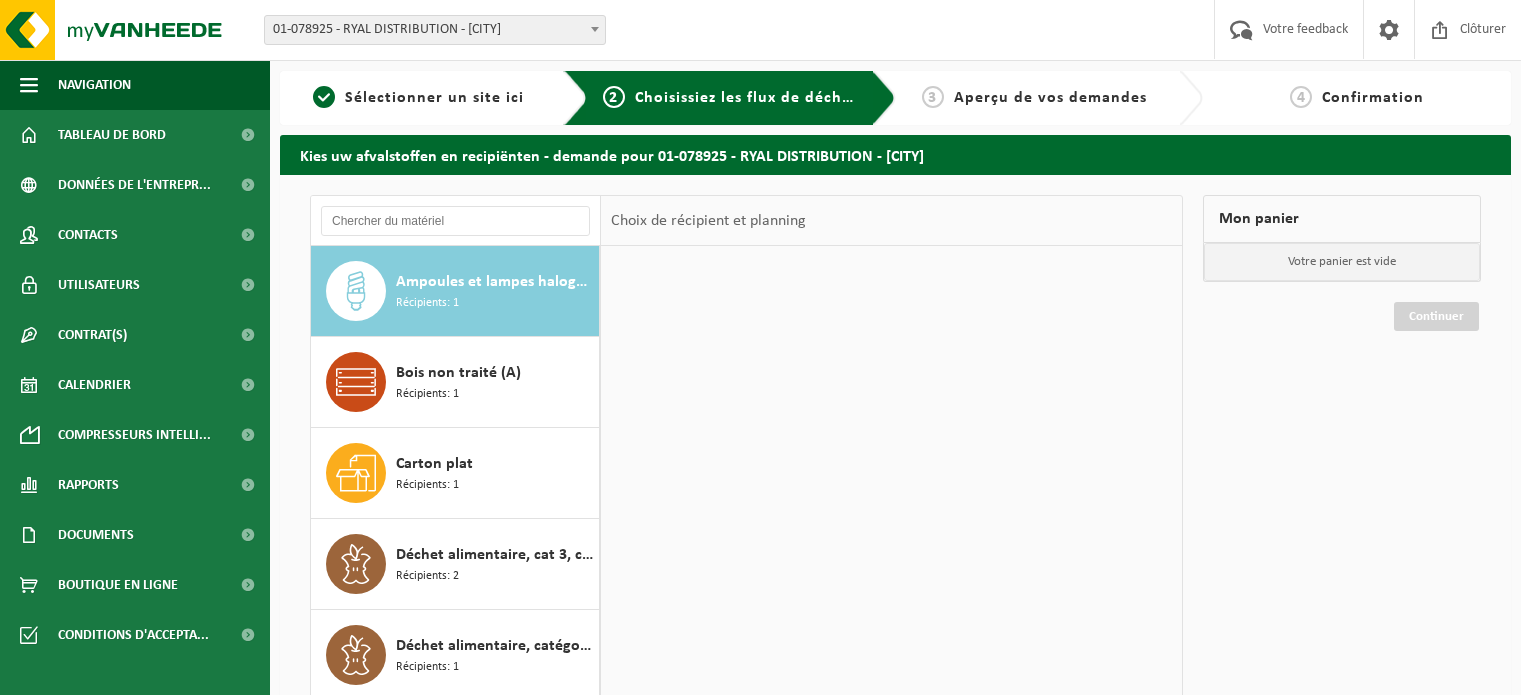 scroll, scrollTop: 0, scrollLeft: 0, axis: both 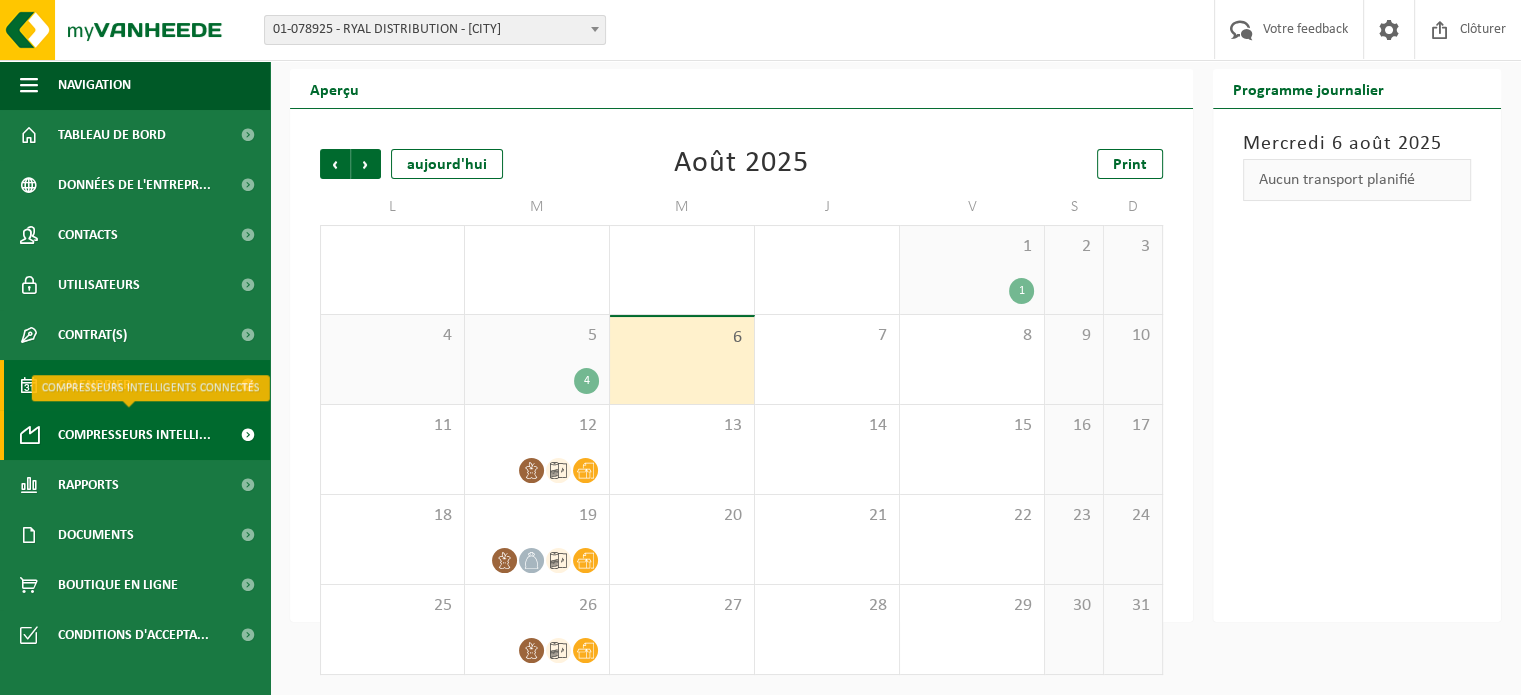 click on "Compresseurs intelli..." at bounding box center (135, 435) 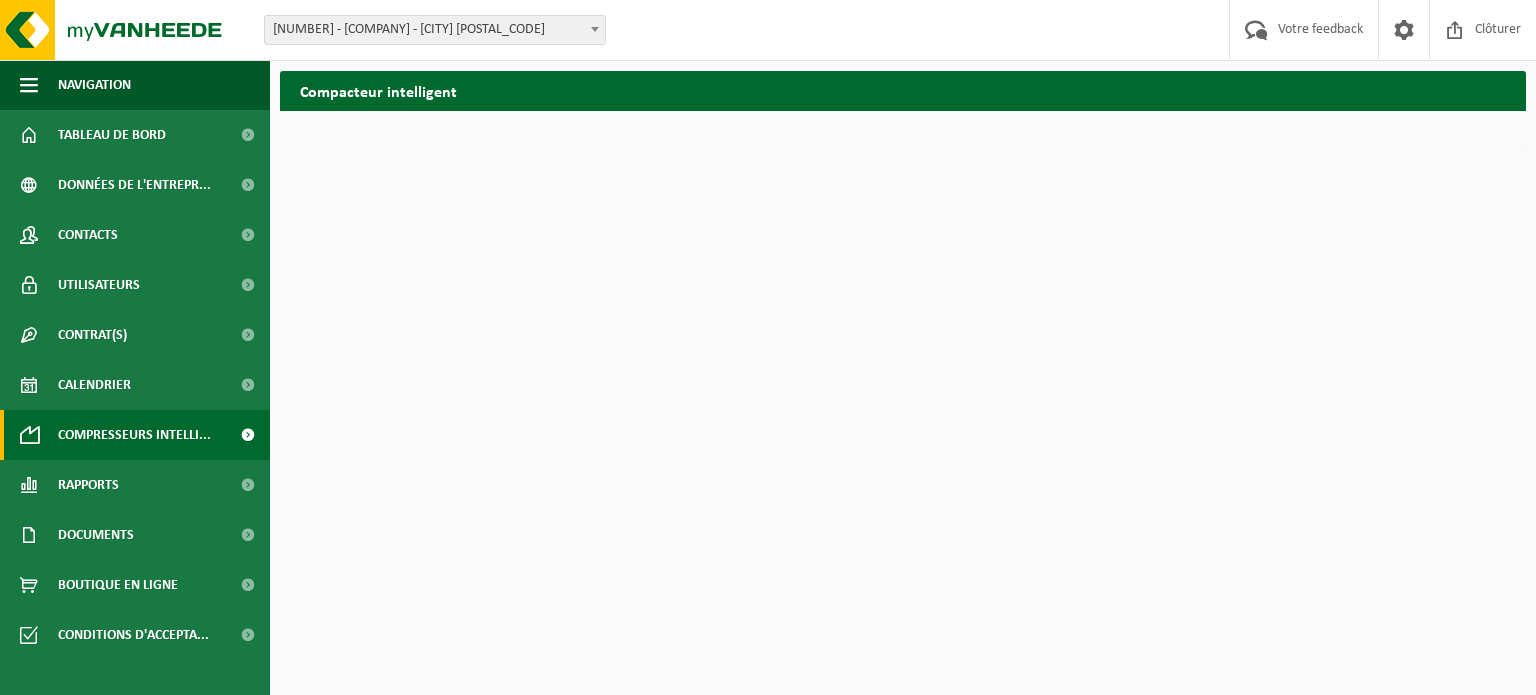scroll, scrollTop: 0, scrollLeft: 0, axis: both 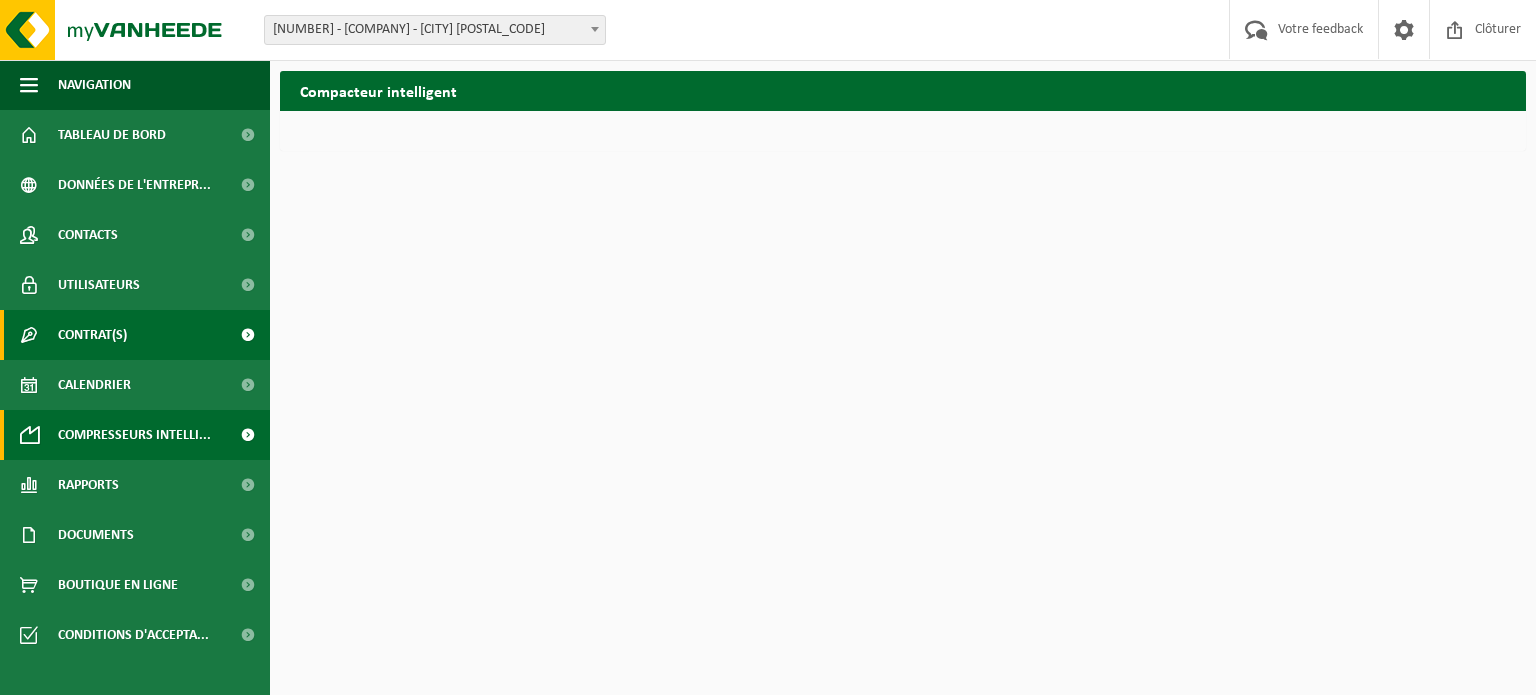 click on "Contrat(s)" at bounding box center (135, 335) 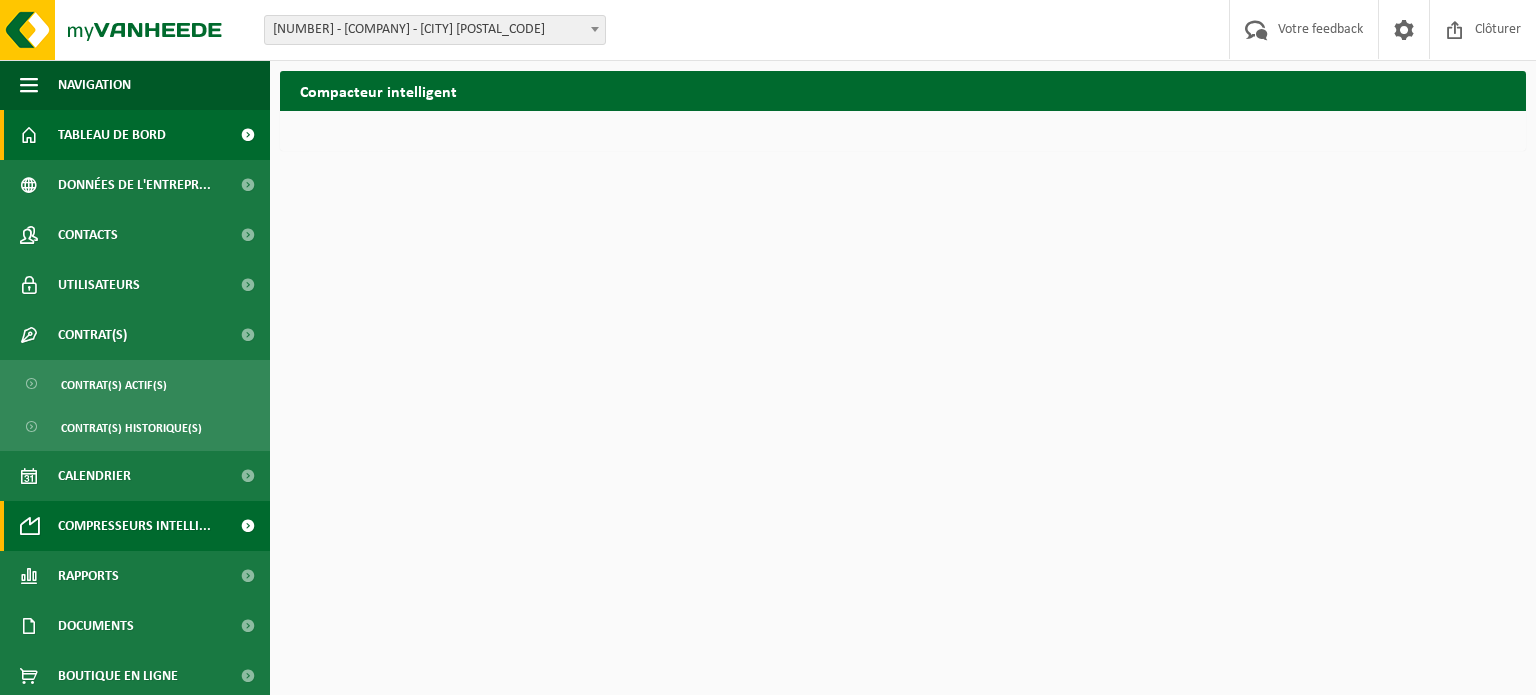 click on "Tableau de bord" at bounding box center (135, 135) 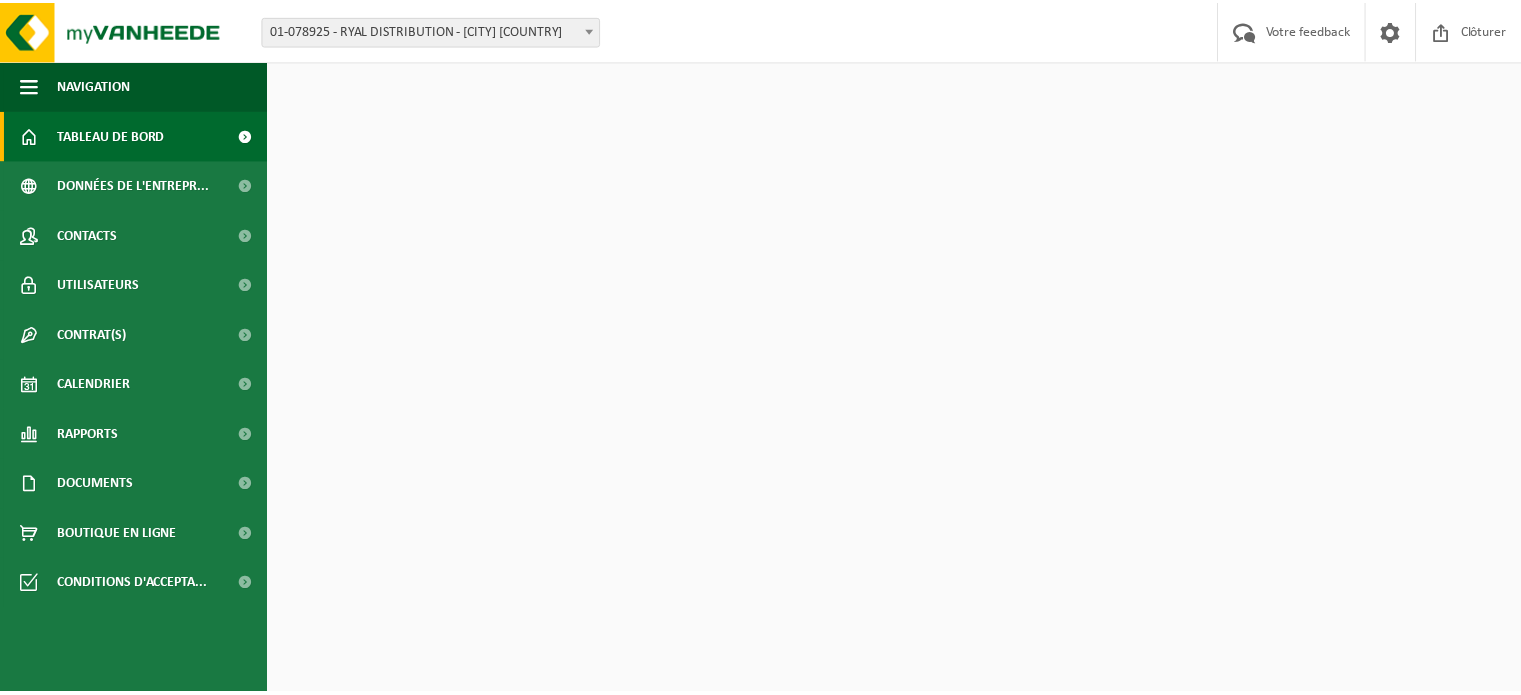 scroll, scrollTop: 0, scrollLeft: 0, axis: both 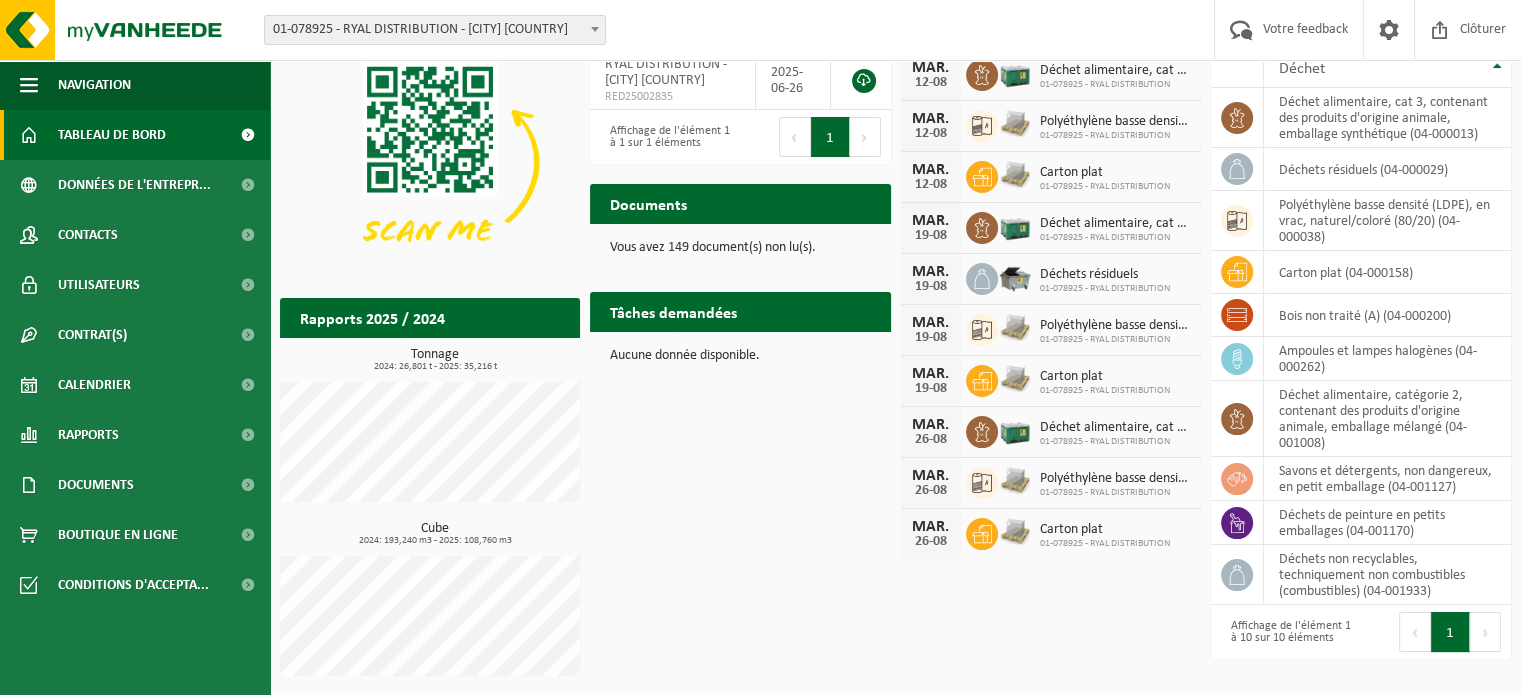 click on "Suivant" at bounding box center (1485, 632) 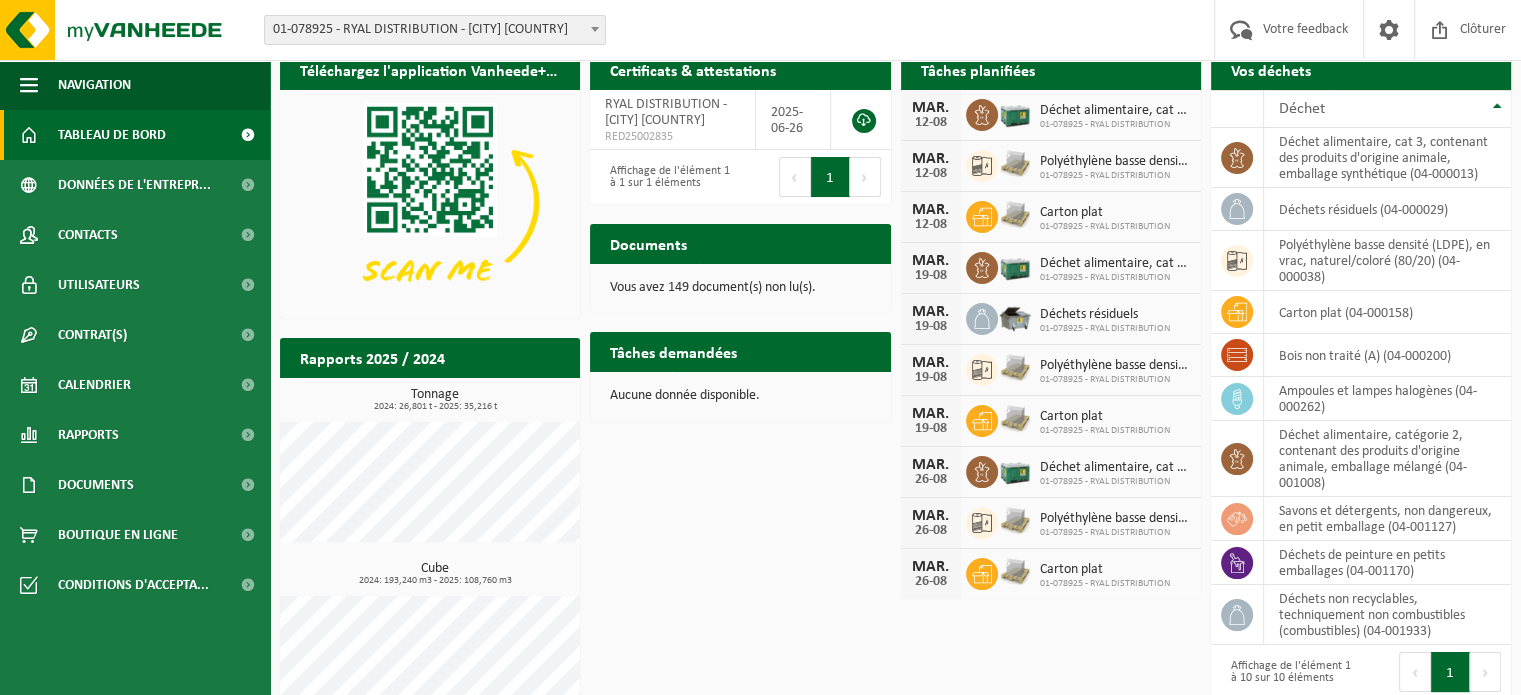 scroll, scrollTop: 0, scrollLeft: 0, axis: both 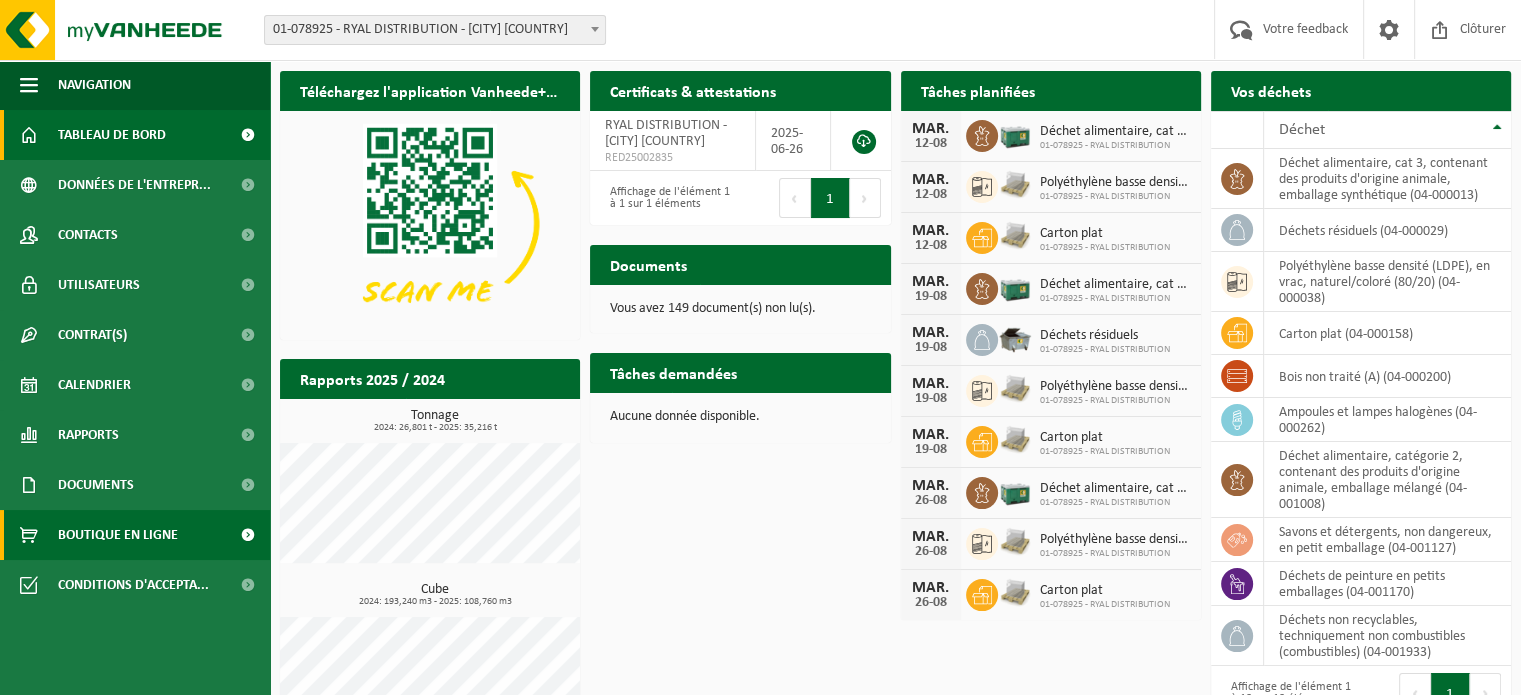 click on "Boutique en ligne" at bounding box center [118, 535] 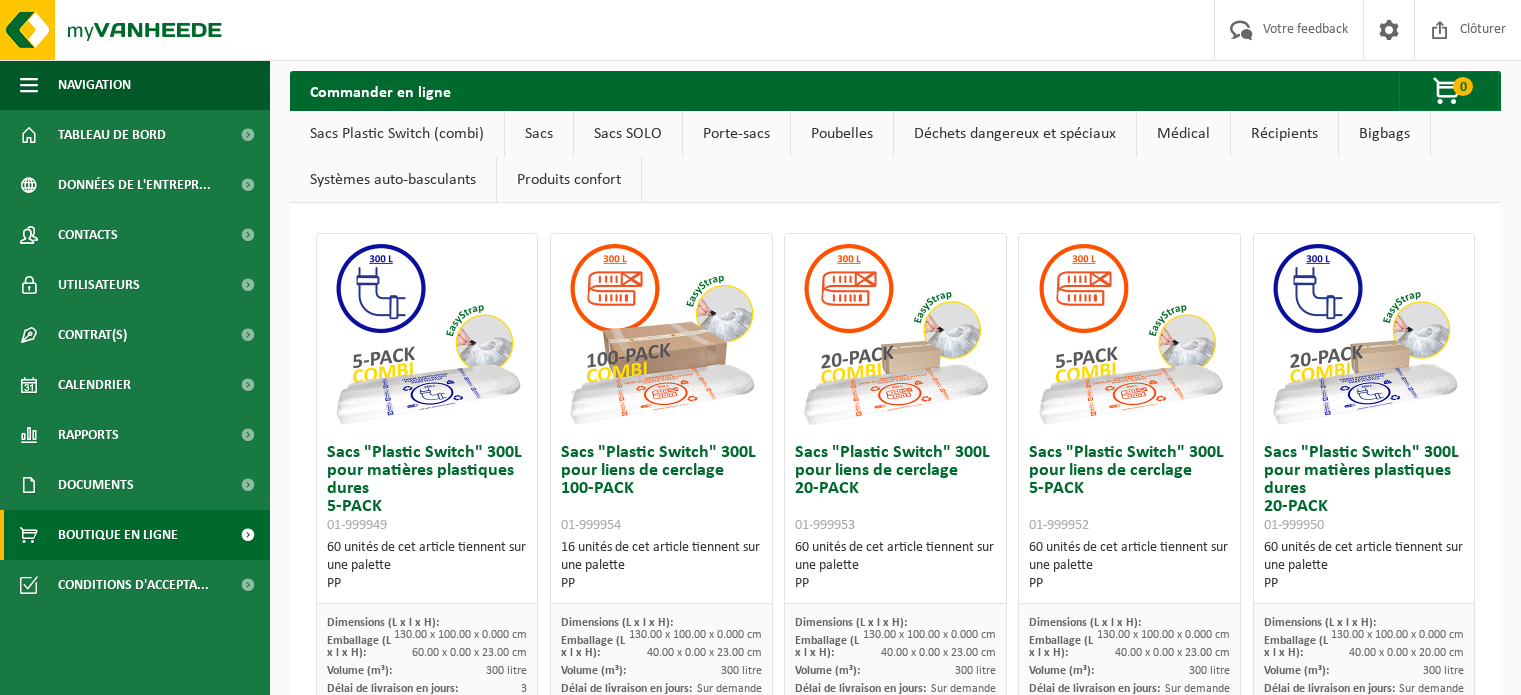 scroll, scrollTop: 0, scrollLeft: 0, axis: both 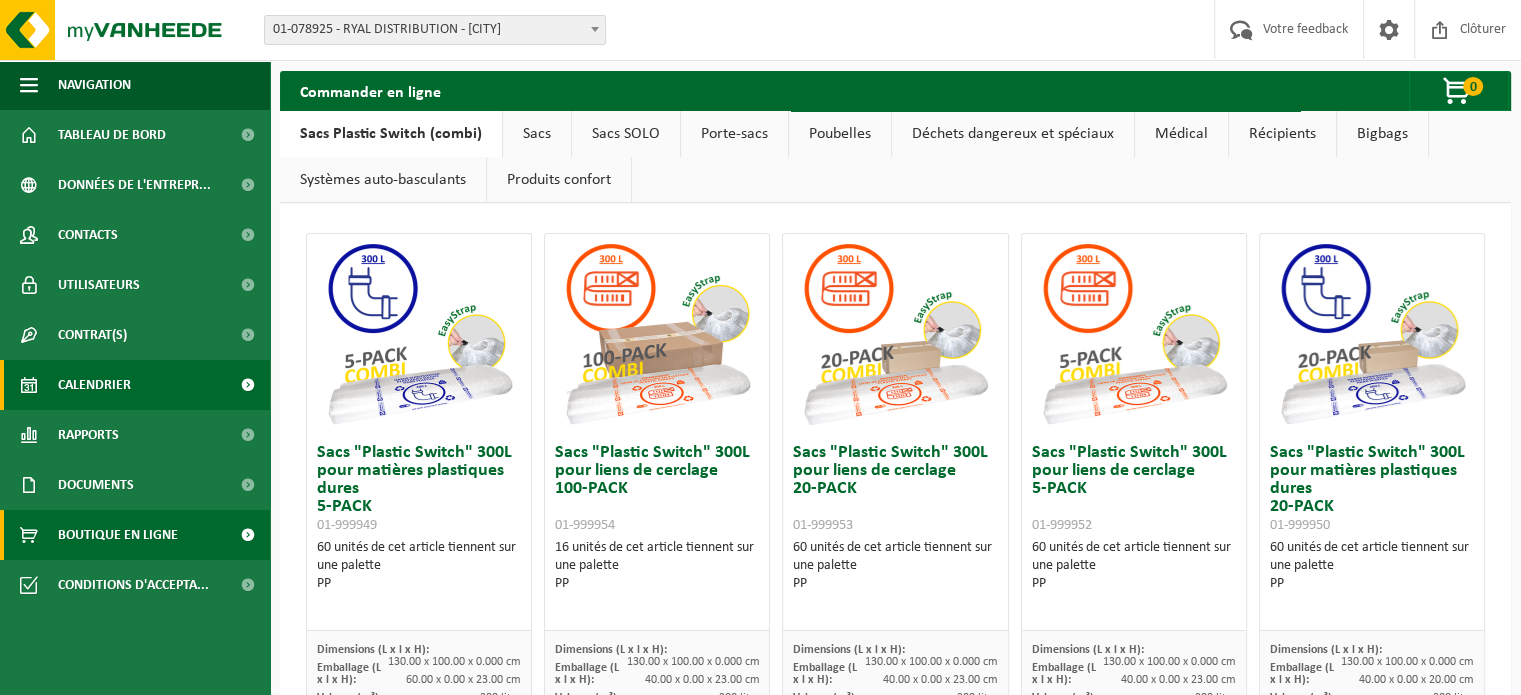 click on "Calendrier" at bounding box center [94, 385] 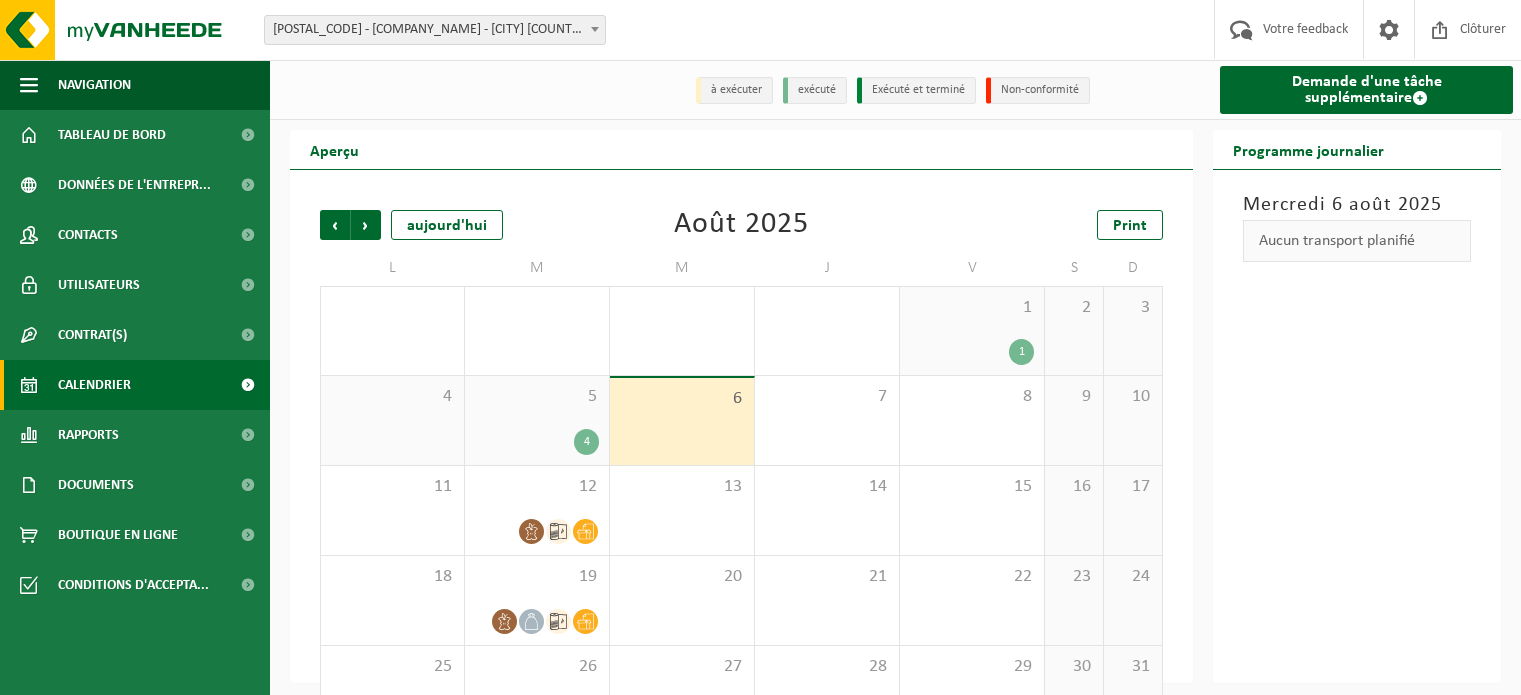 scroll, scrollTop: 0, scrollLeft: 0, axis: both 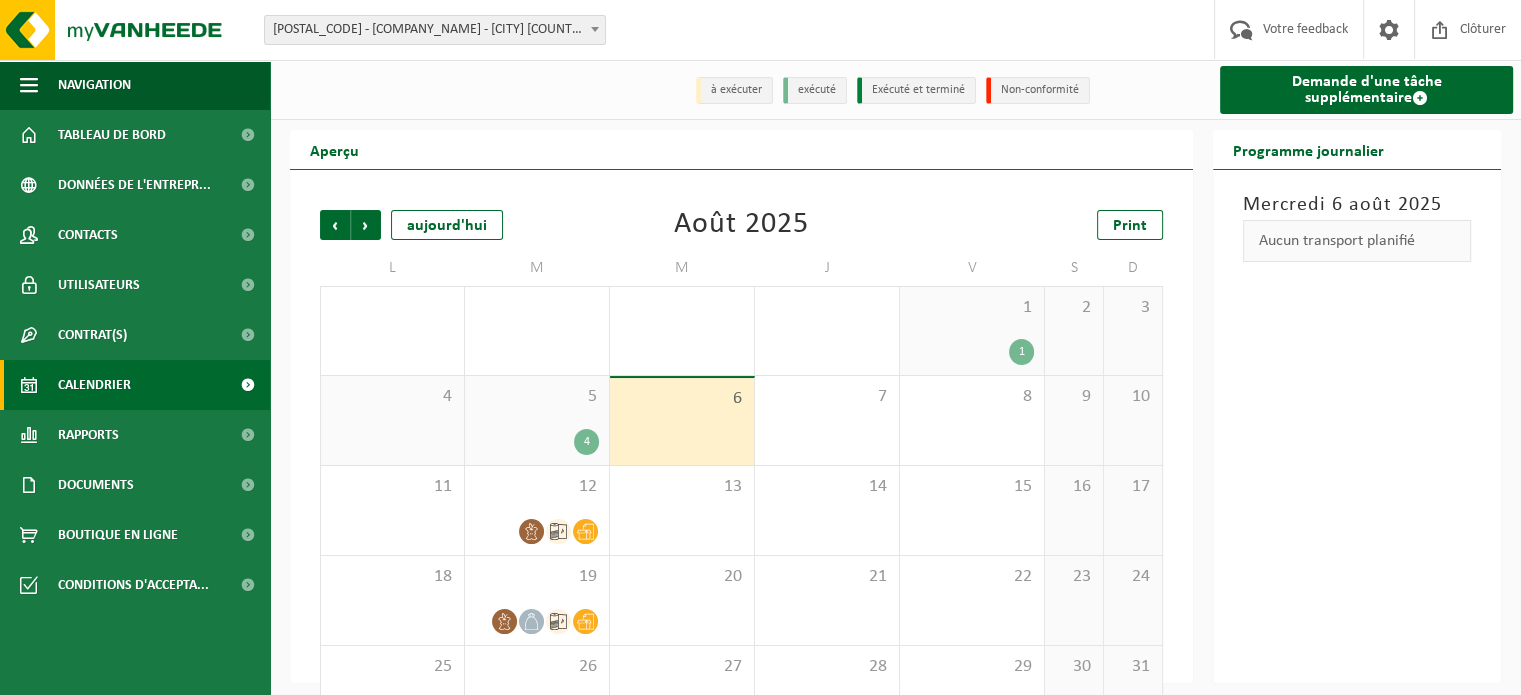 click on "Mercredi 6 août 2025          Aucun transport planifié" at bounding box center [1357, 426] 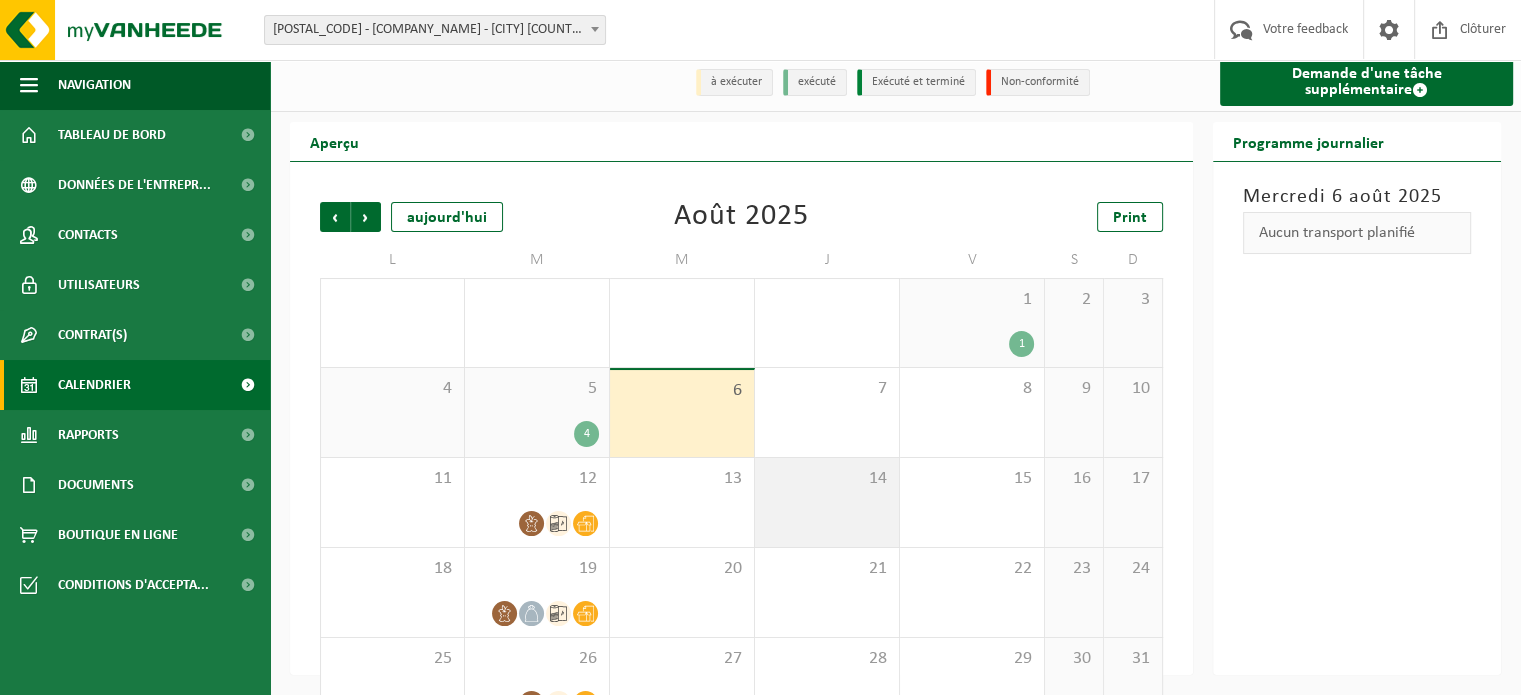 scroll, scrollTop: 62, scrollLeft: 0, axis: vertical 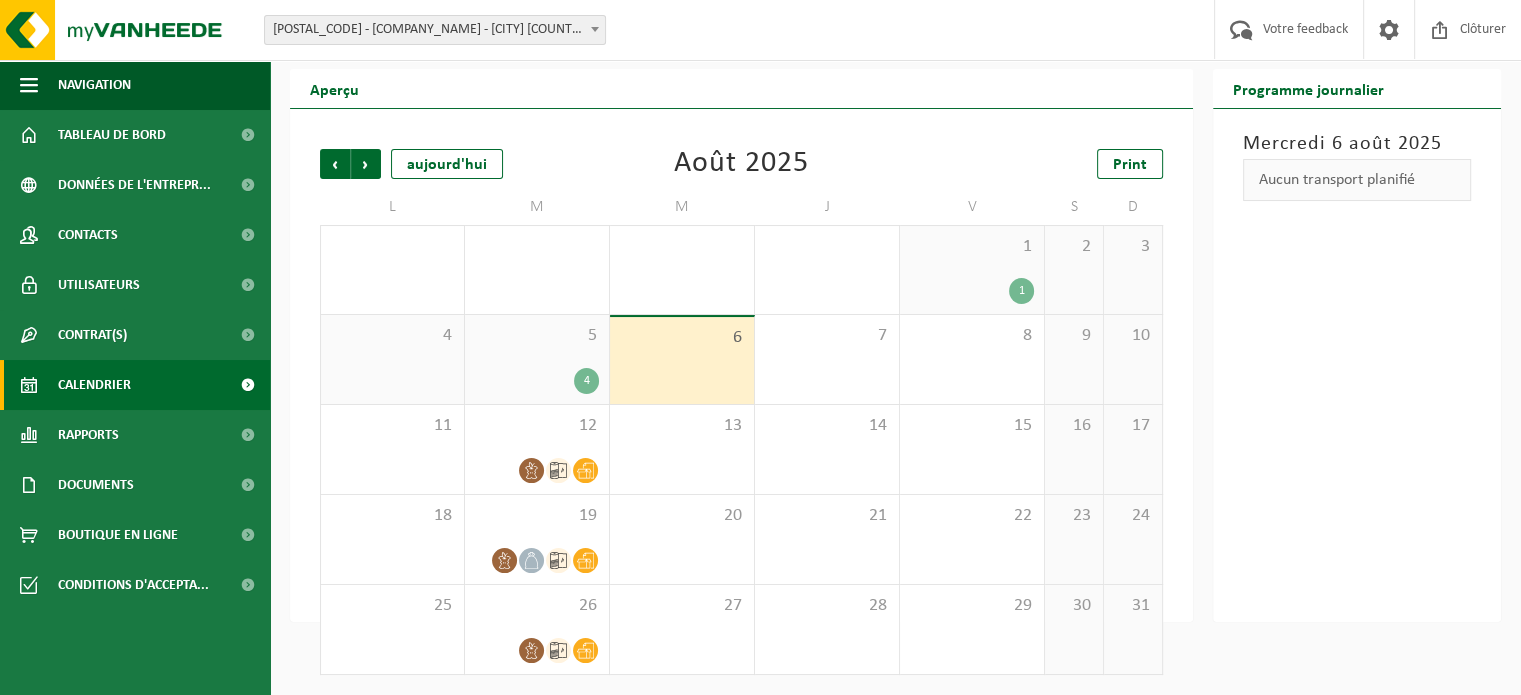 click on "Aperçu" at bounding box center [741, 89] 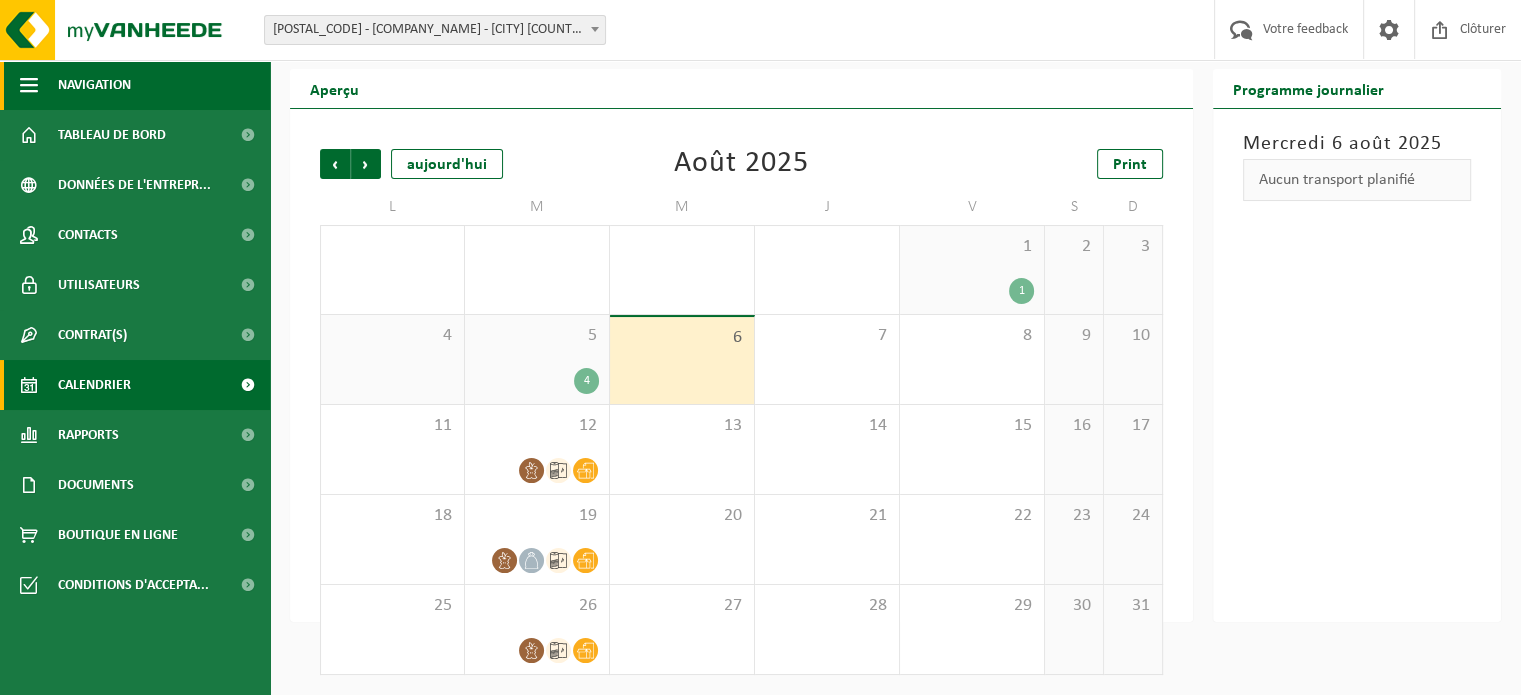 click on "Navigation" at bounding box center (94, 85) 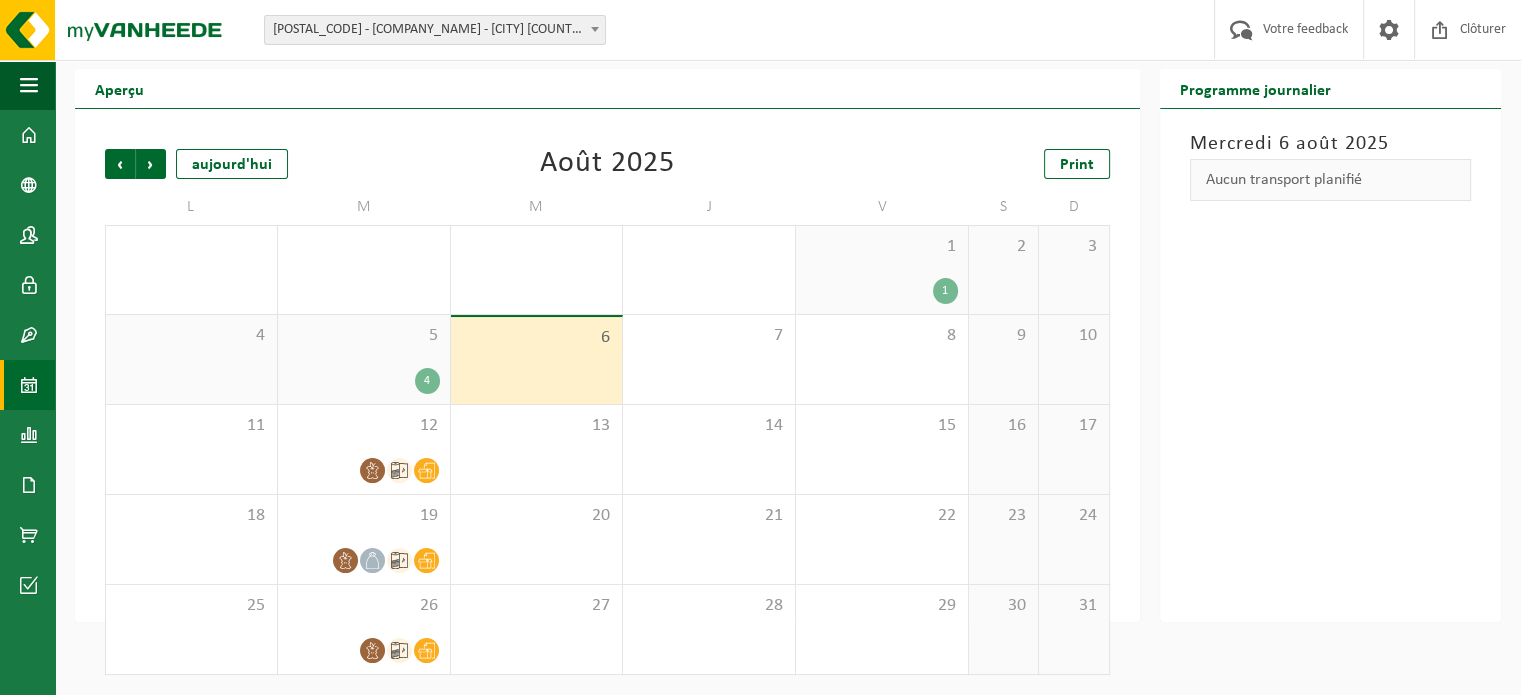 scroll, scrollTop: 46, scrollLeft: 0, axis: vertical 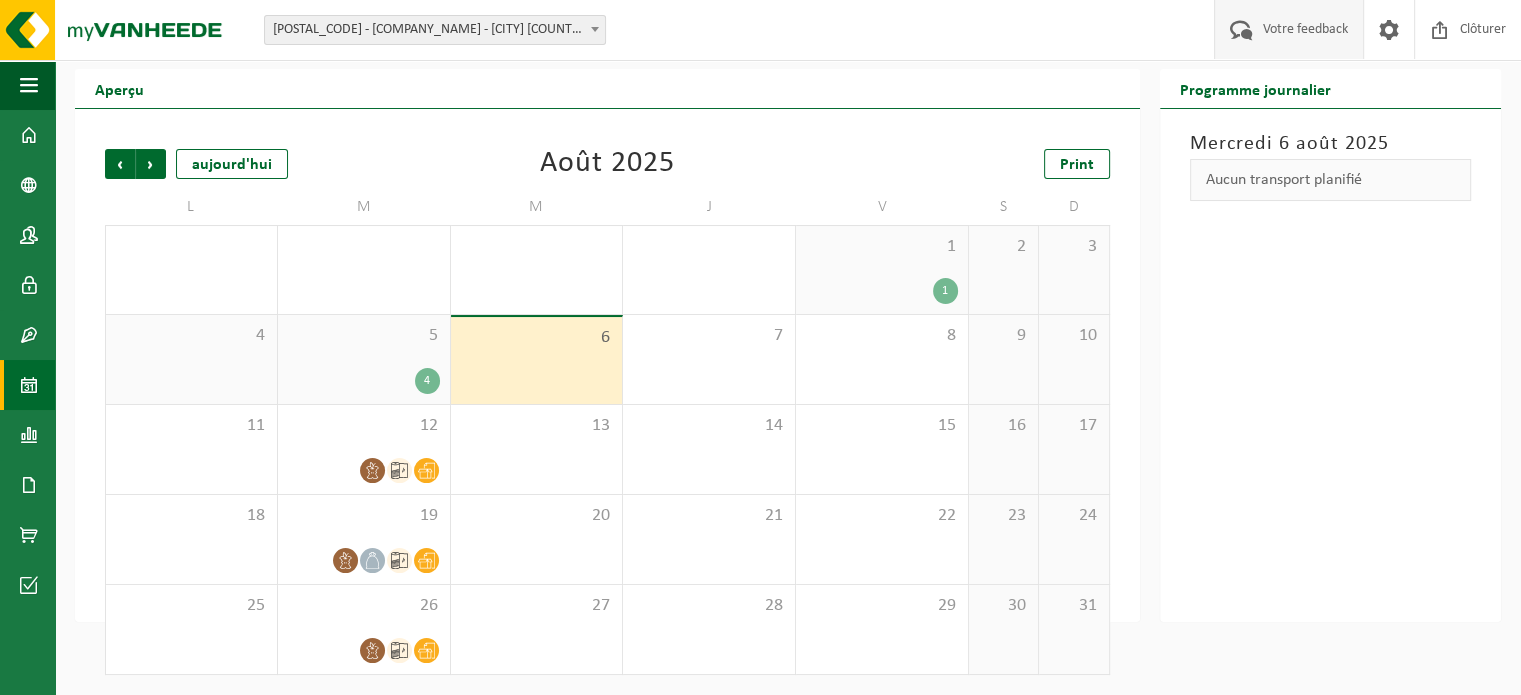 click on "Votre feedback" at bounding box center [1305, 29] 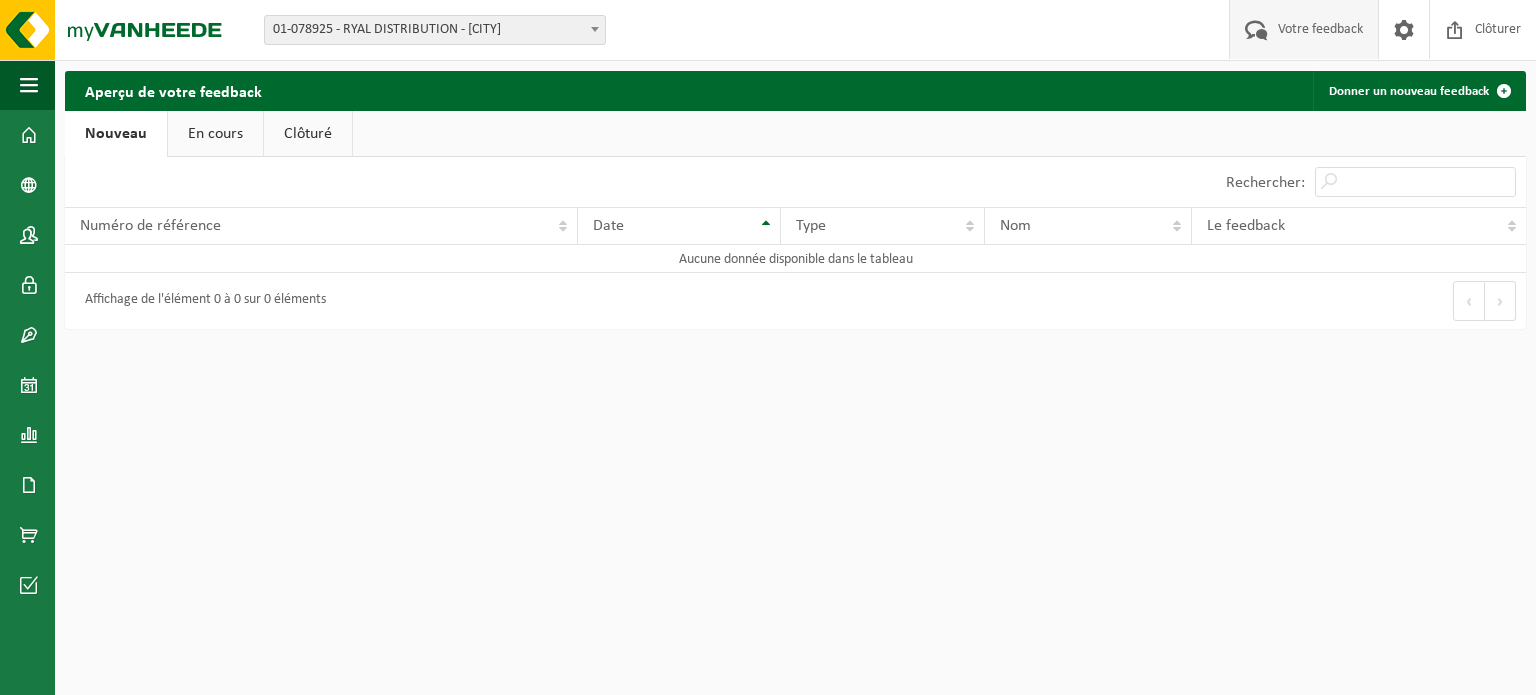 scroll, scrollTop: 0, scrollLeft: 0, axis: both 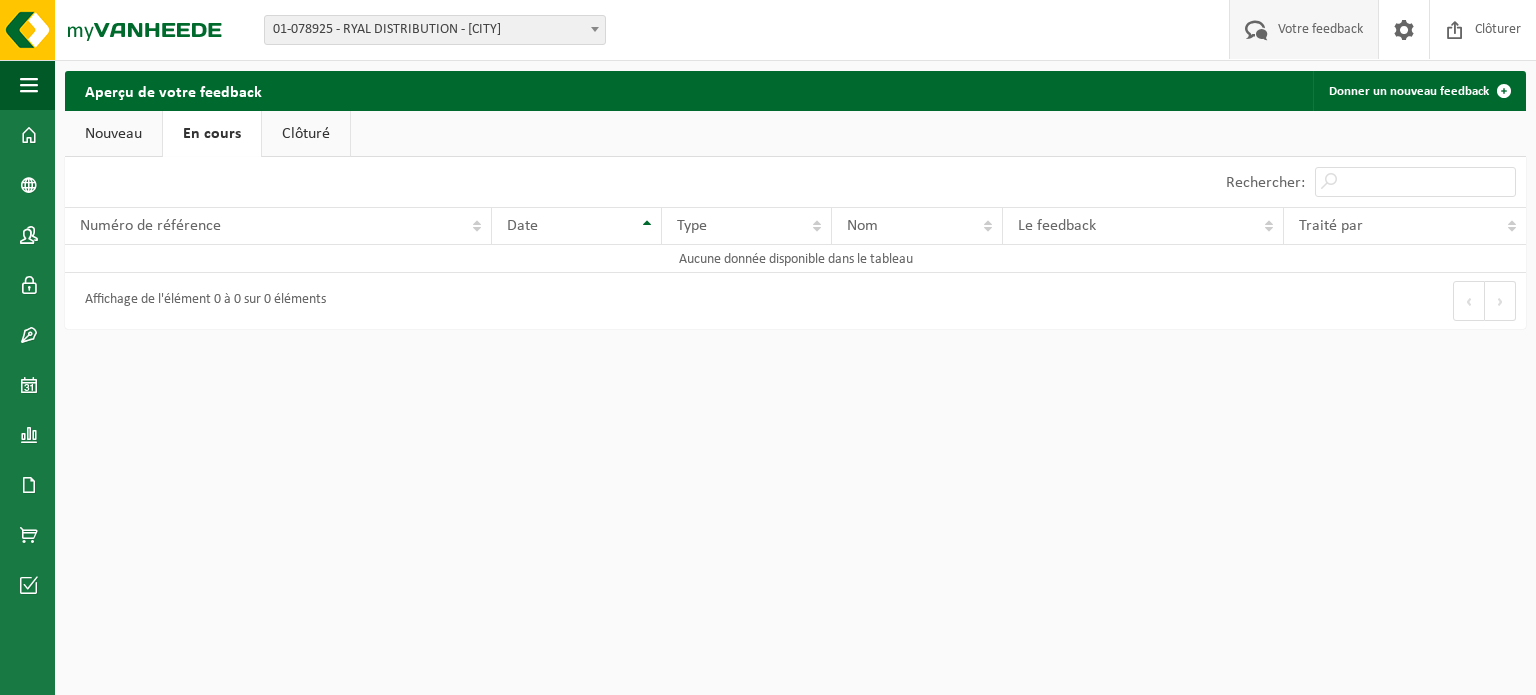 click on "Clôturé" at bounding box center [306, 134] 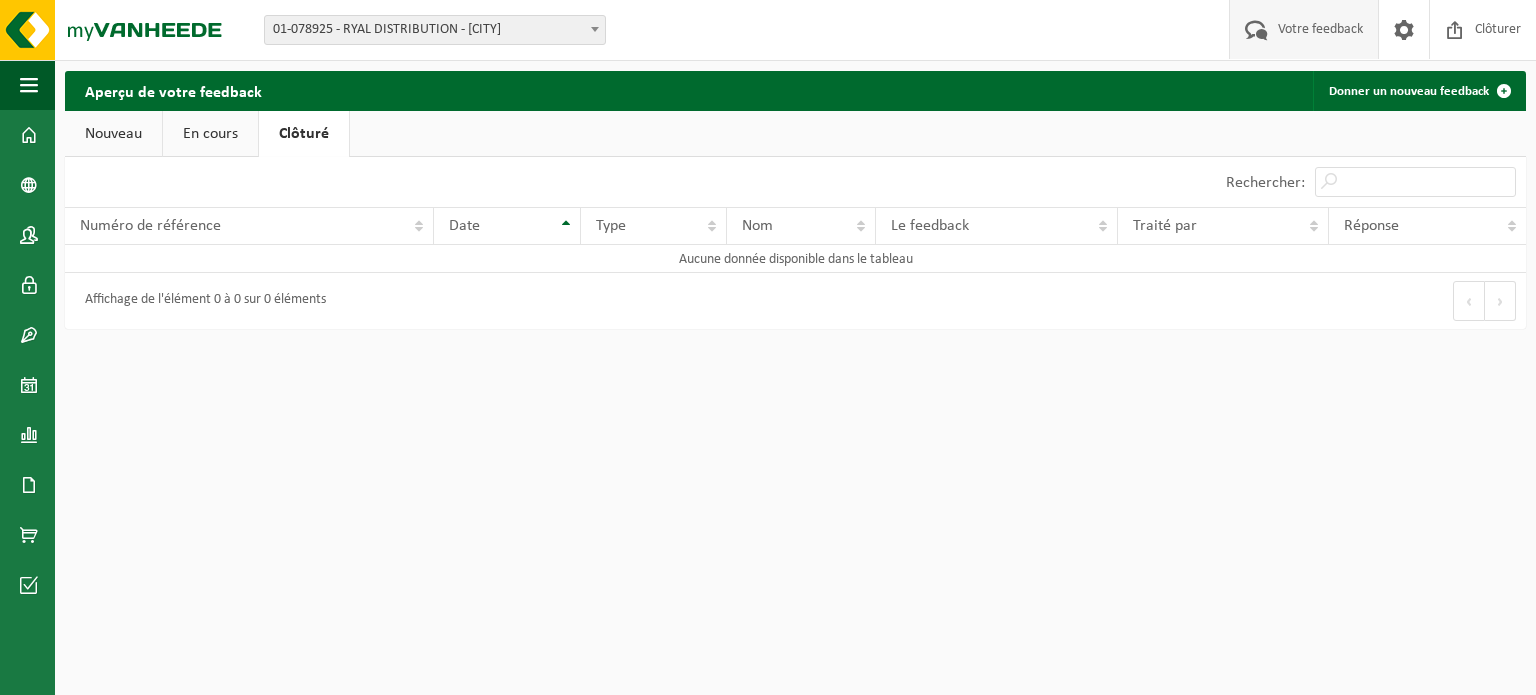 click on "Nouveau" at bounding box center [113, 134] 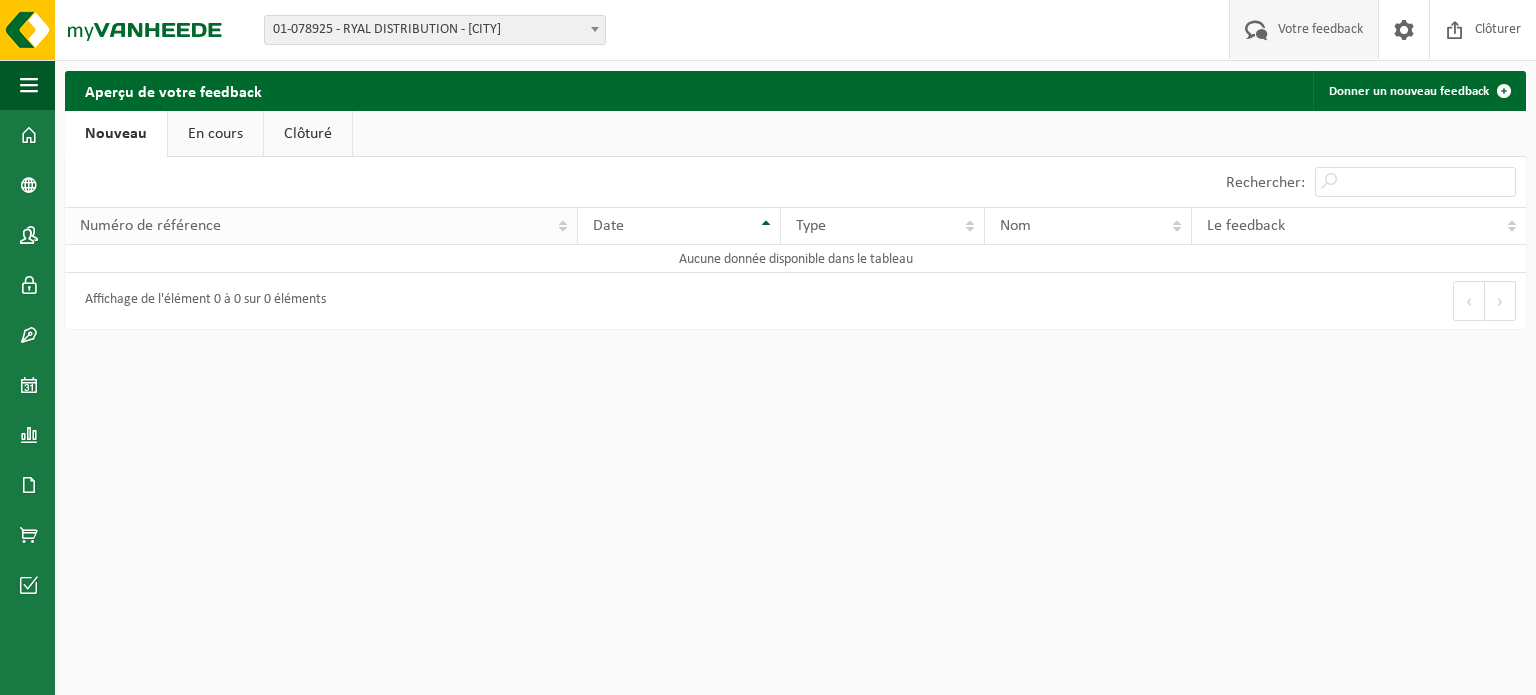 click on "Numéro de référence" at bounding box center (321, 226) 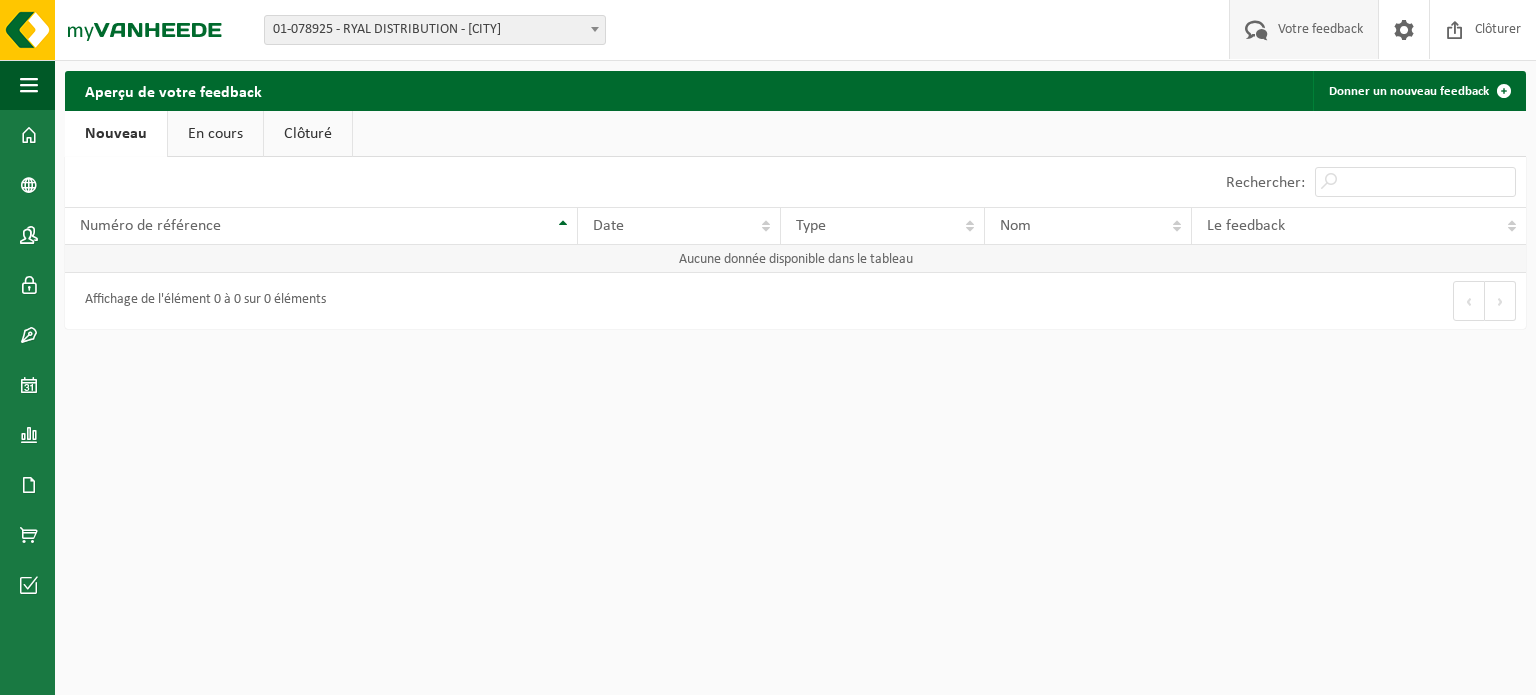 click on "Aucune donnée disponible dans le tableau" at bounding box center (795, 259) 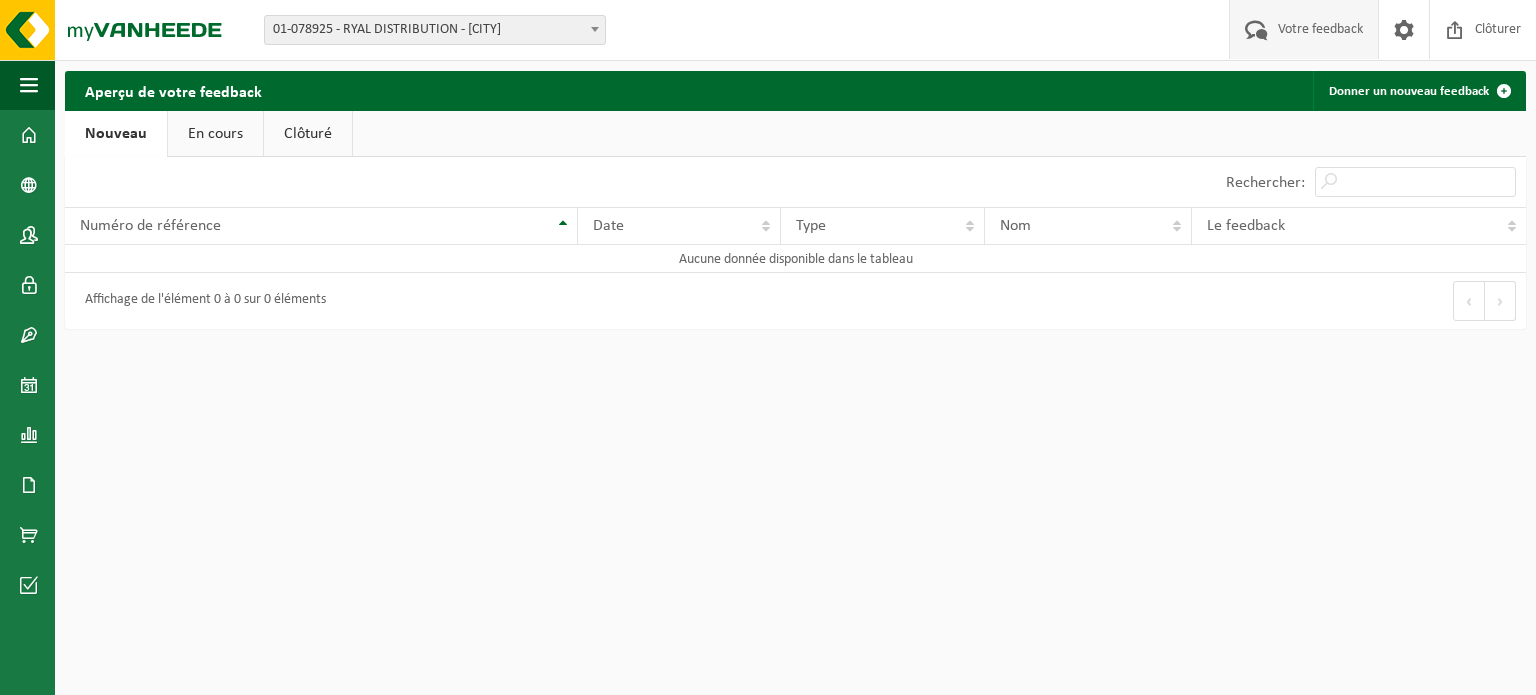 click on "Affichage de l'élément 0 à 0 sur 0 éléments" at bounding box center (200, 301) 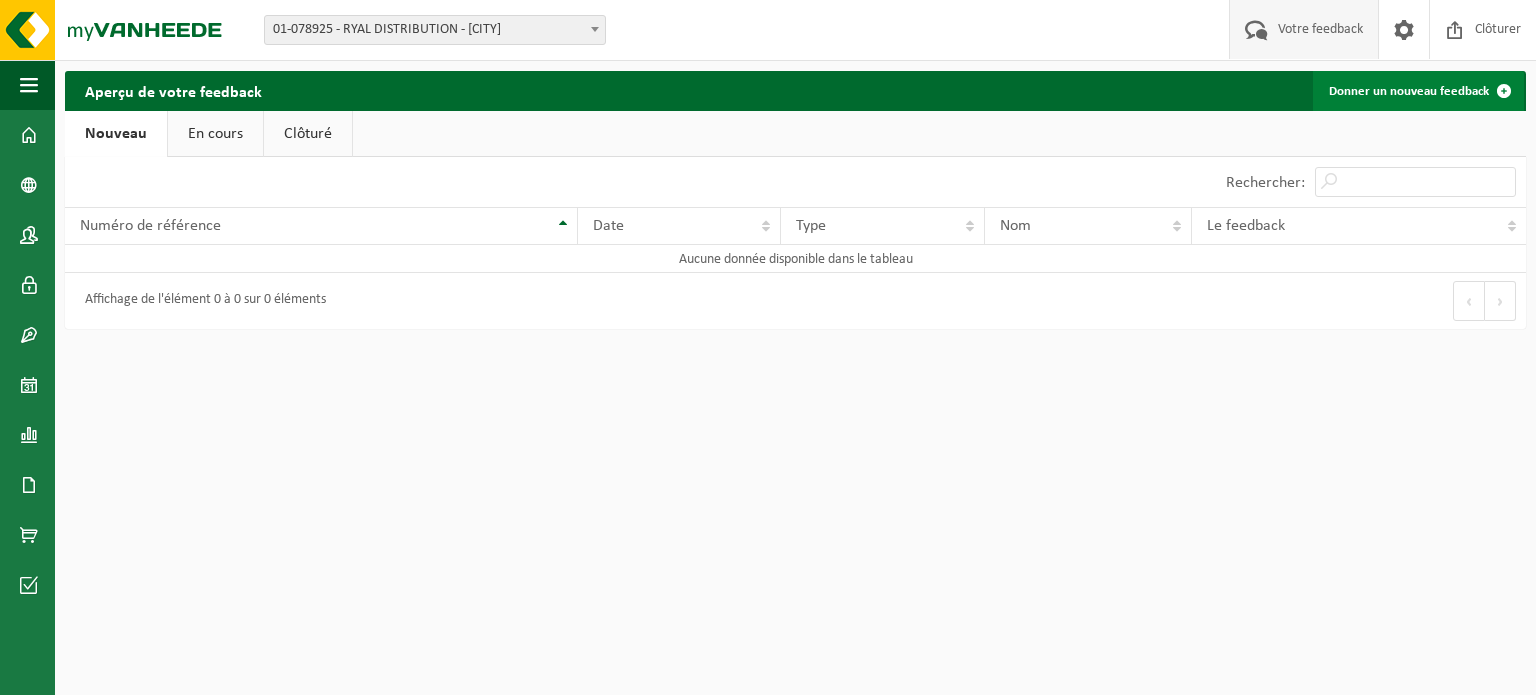 click on "Donner un nouveau feedback" at bounding box center [1418, 91] 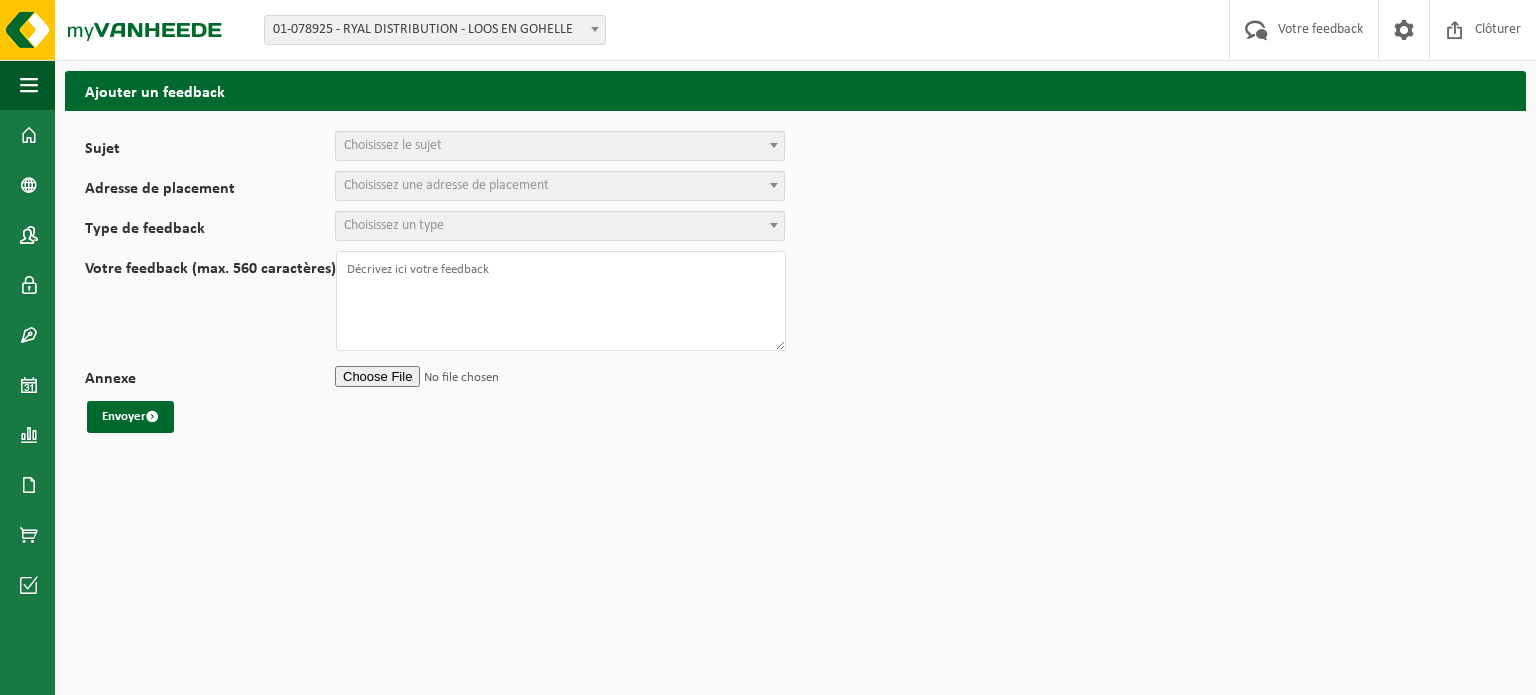 scroll, scrollTop: 0, scrollLeft: 0, axis: both 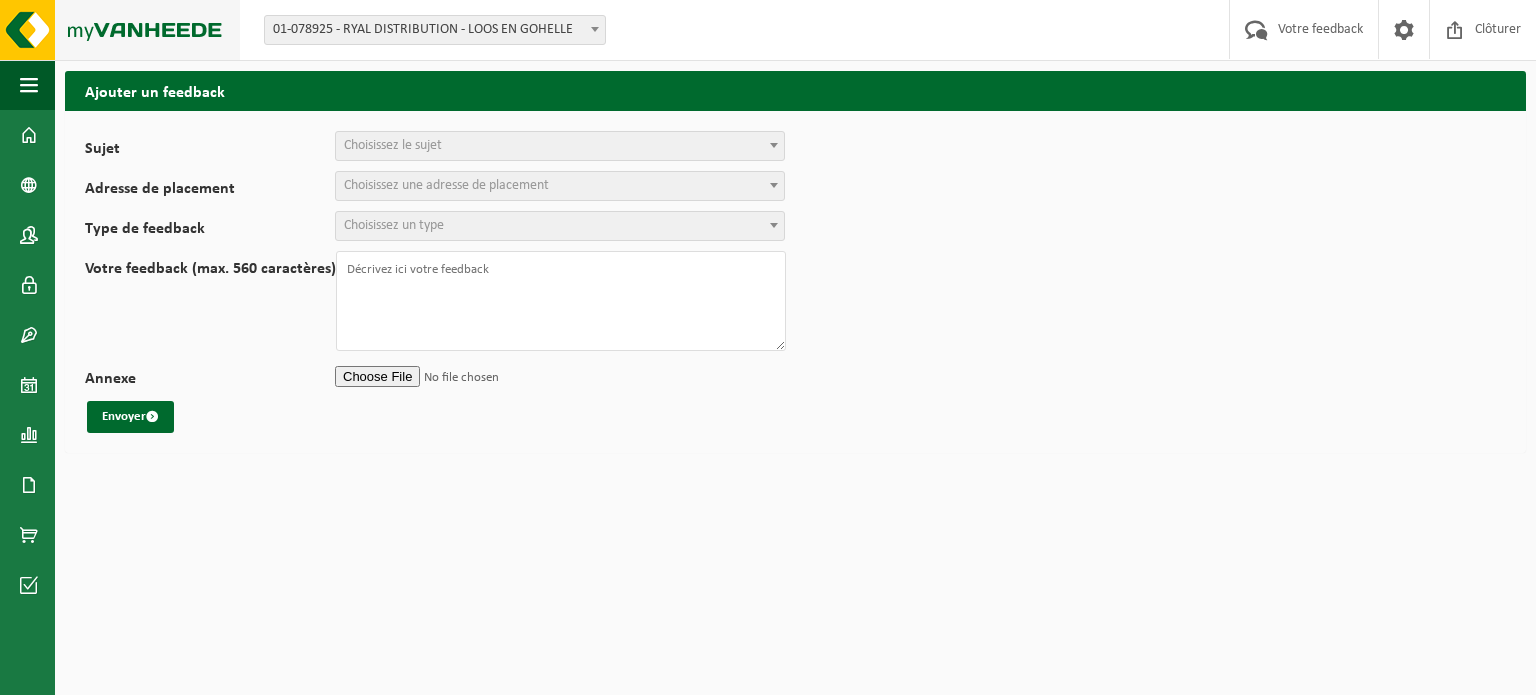click at bounding box center [120, 30] 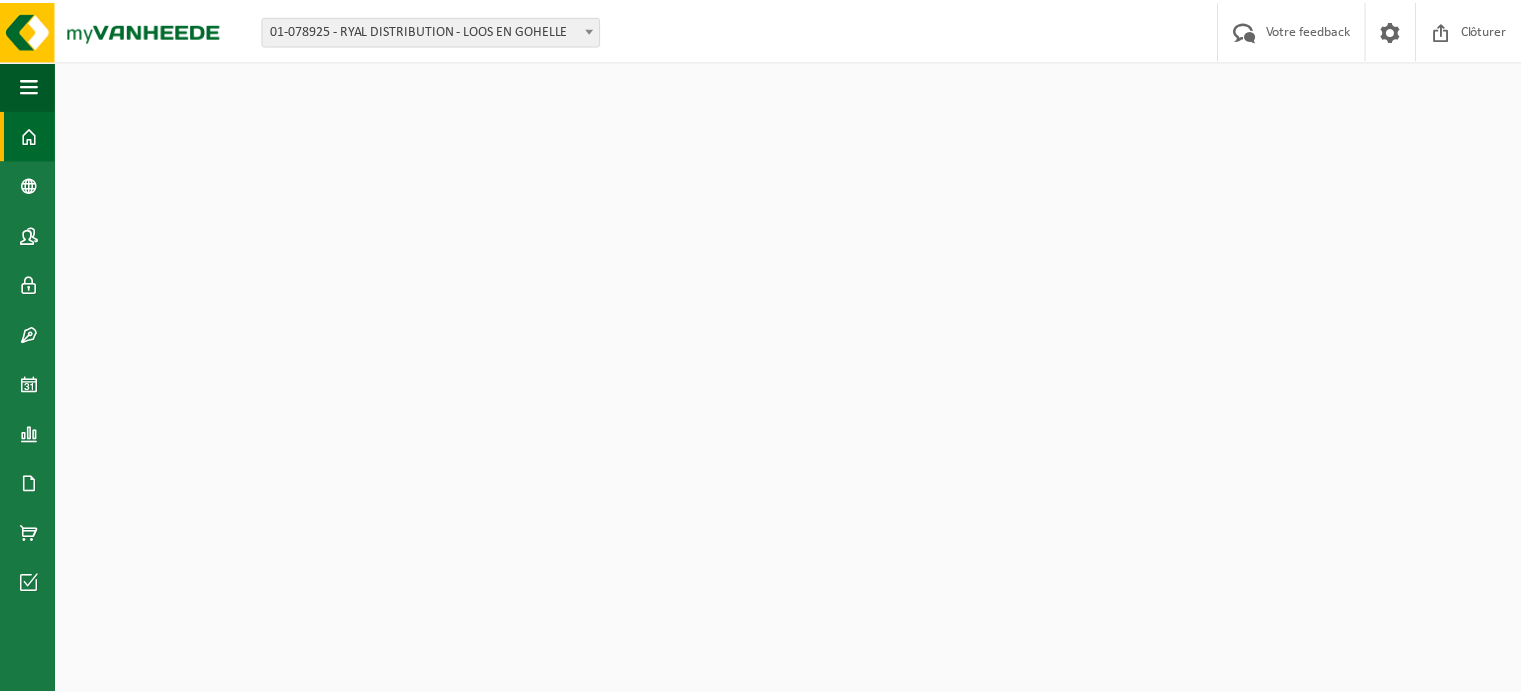 scroll, scrollTop: 0, scrollLeft: 0, axis: both 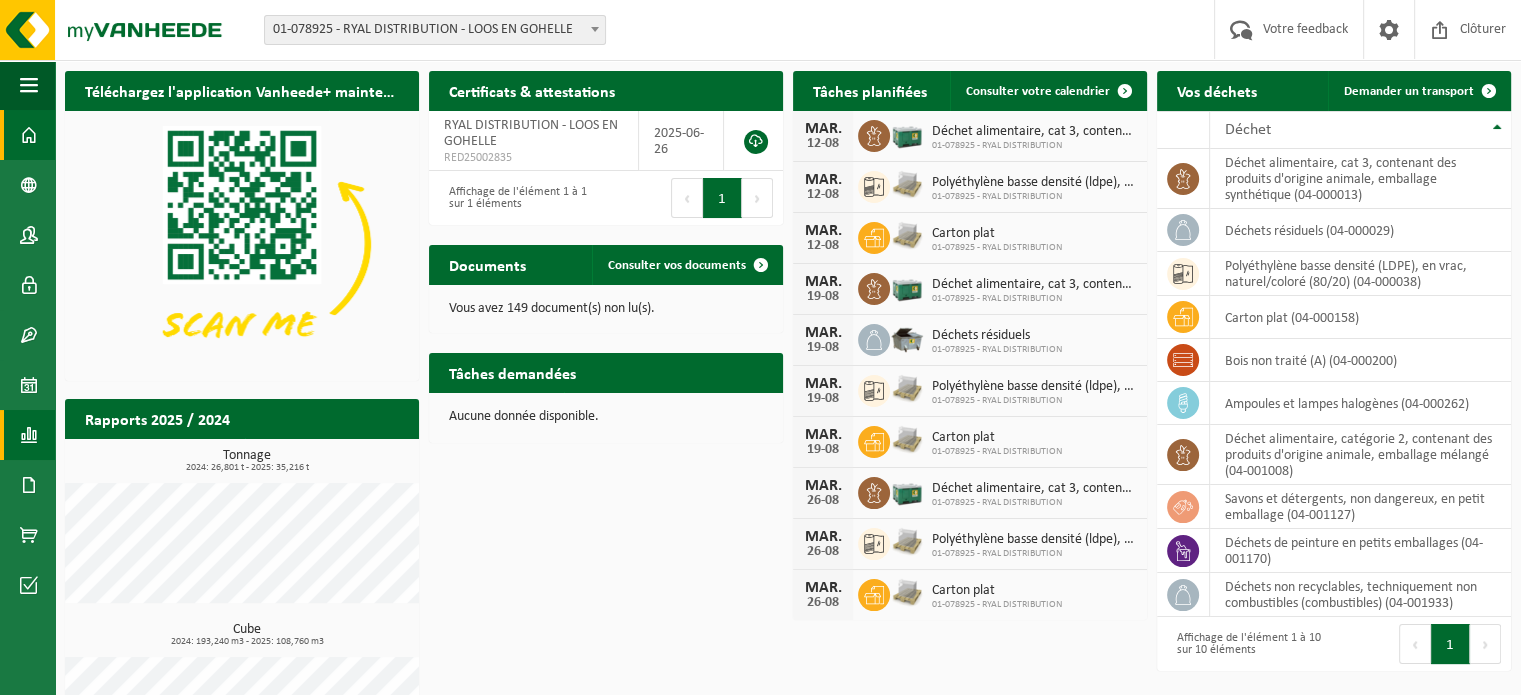 click at bounding box center [29, 435] 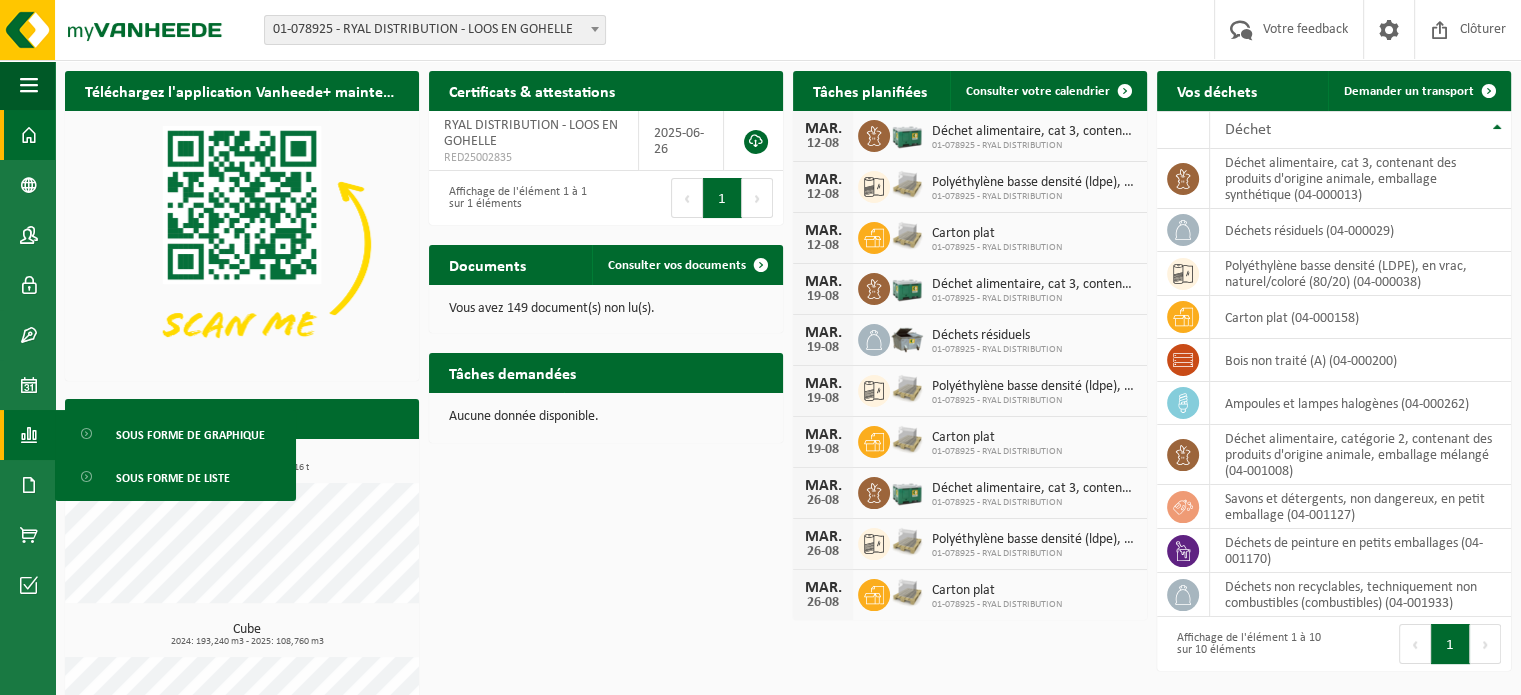 click on "Sous forme de liste" at bounding box center (175, 477) 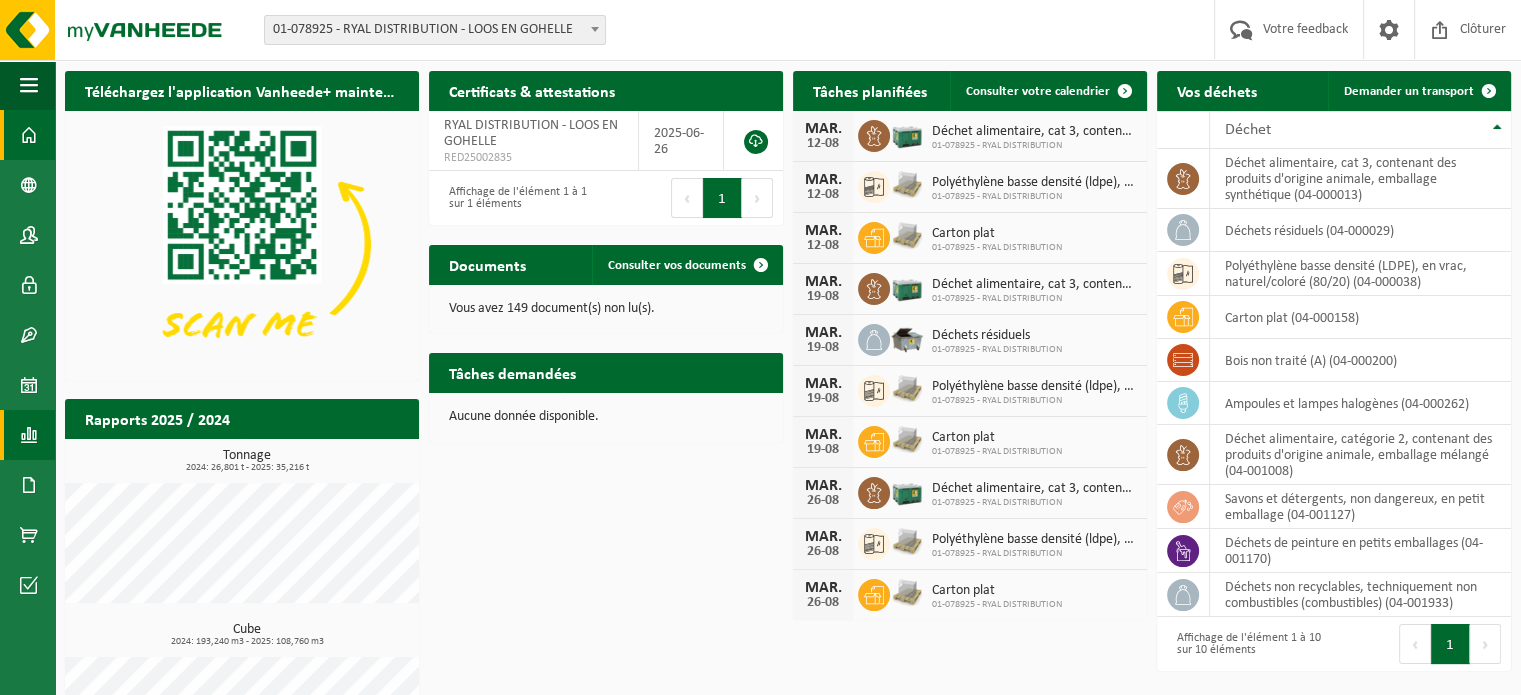 click at bounding box center [29, 435] 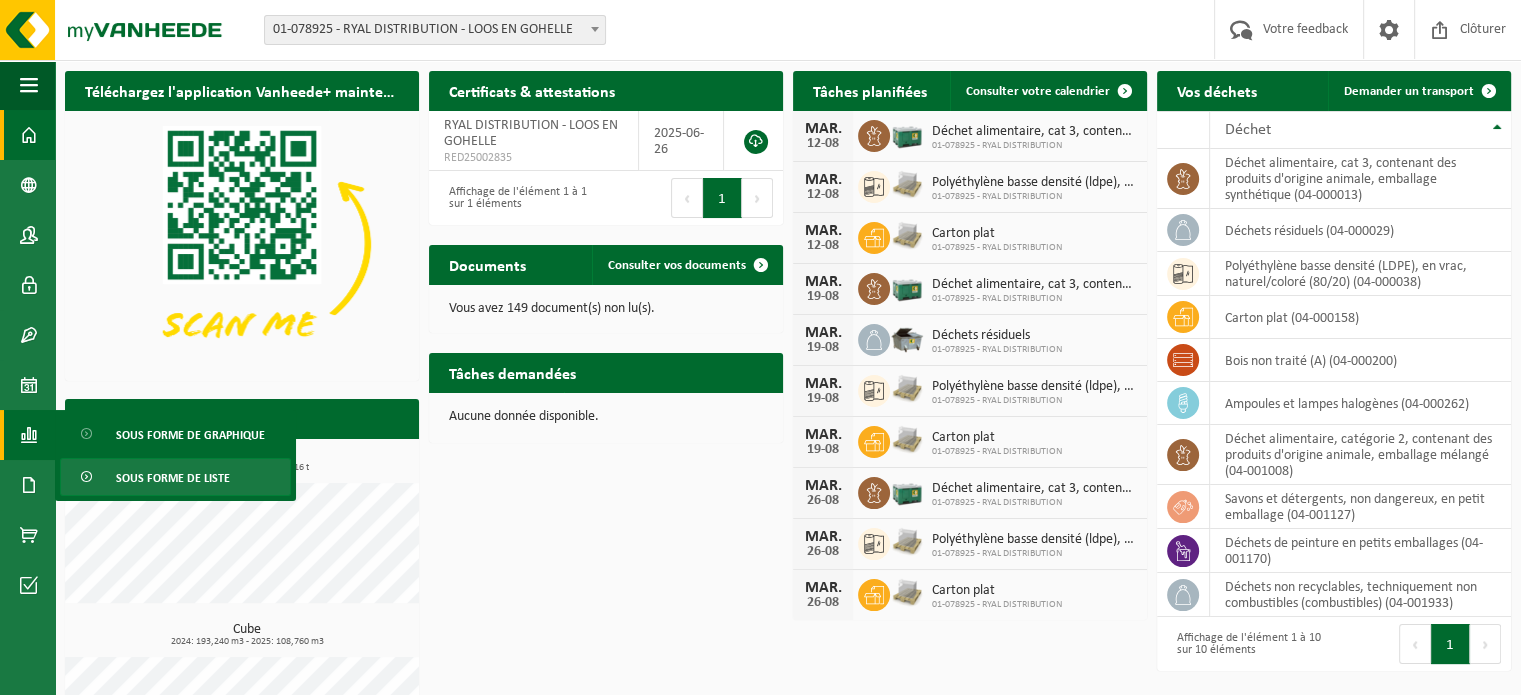 click on "Sous forme de liste" at bounding box center [175, 477] 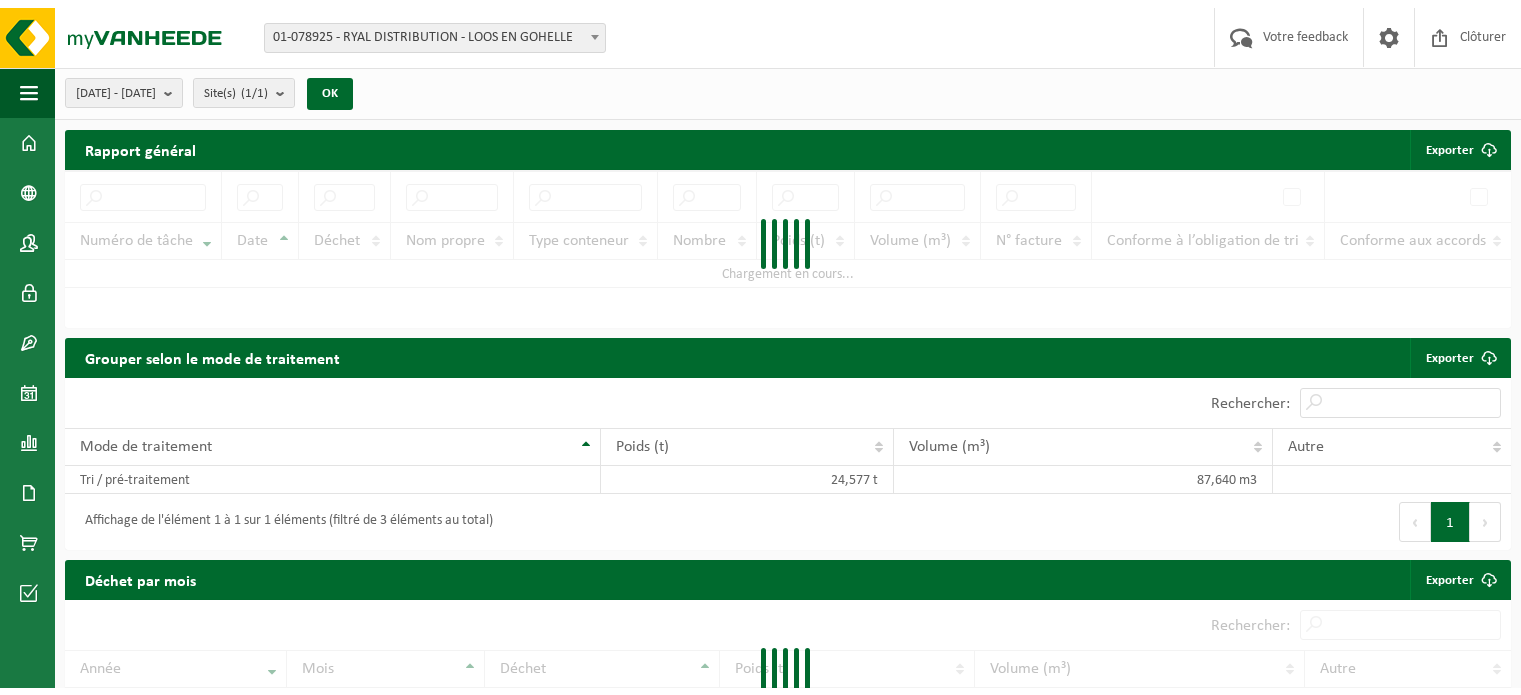 scroll, scrollTop: 0, scrollLeft: 0, axis: both 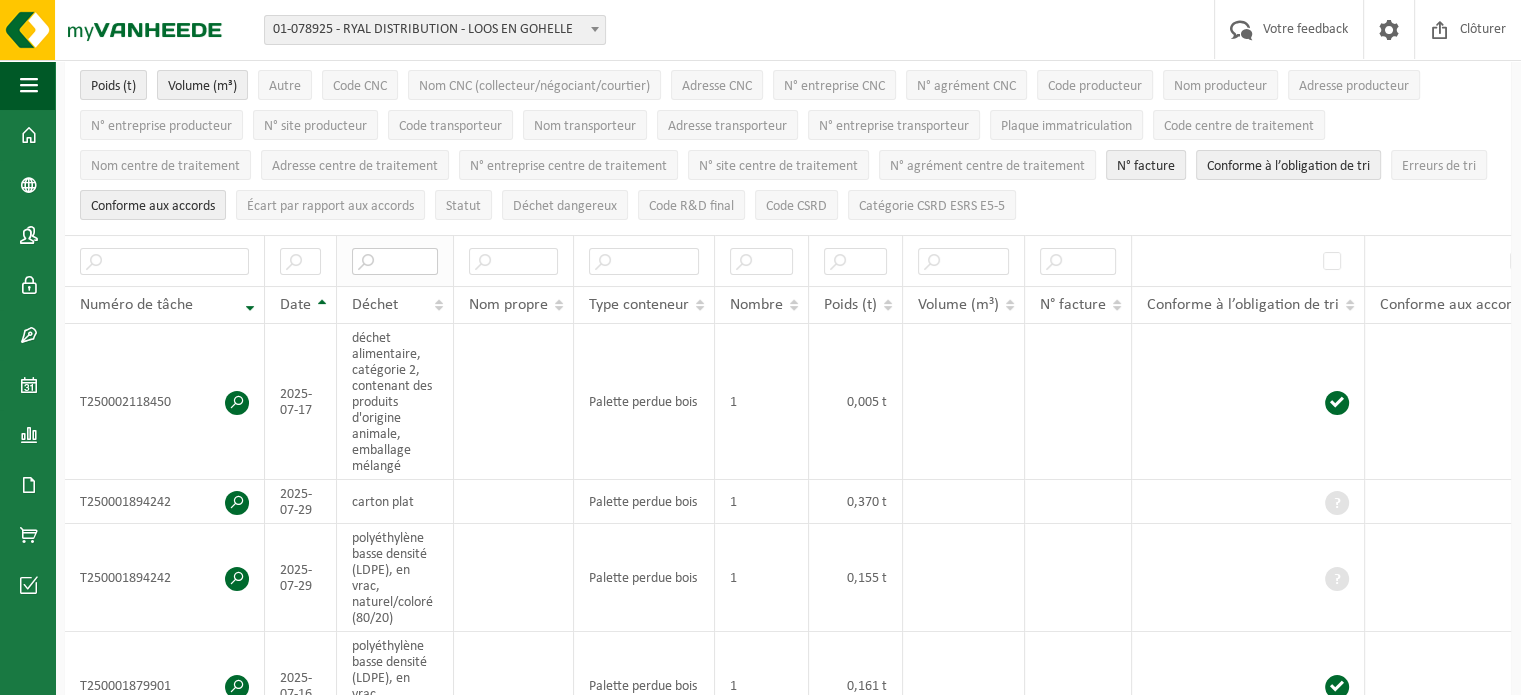 click at bounding box center [395, 261] 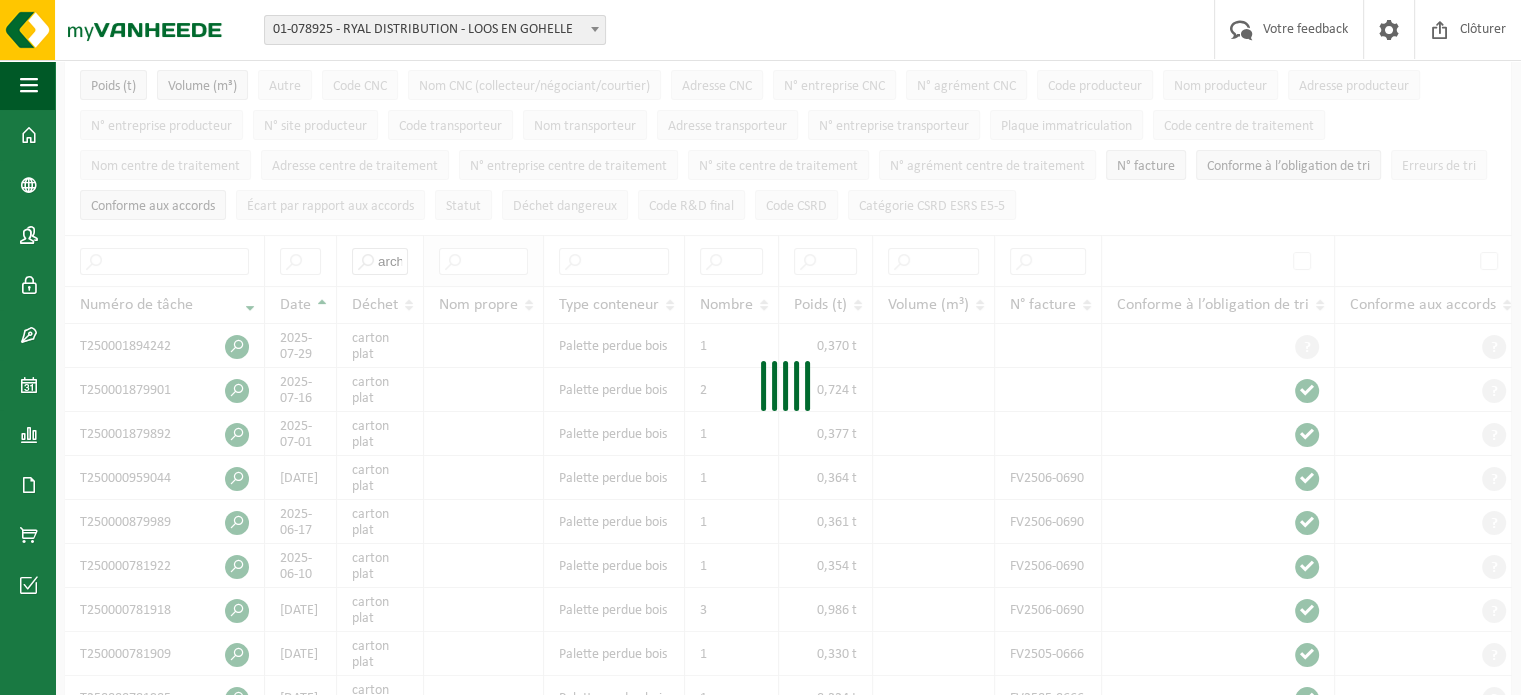 scroll, scrollTop: 0, scrollLeft: 0, axis: both 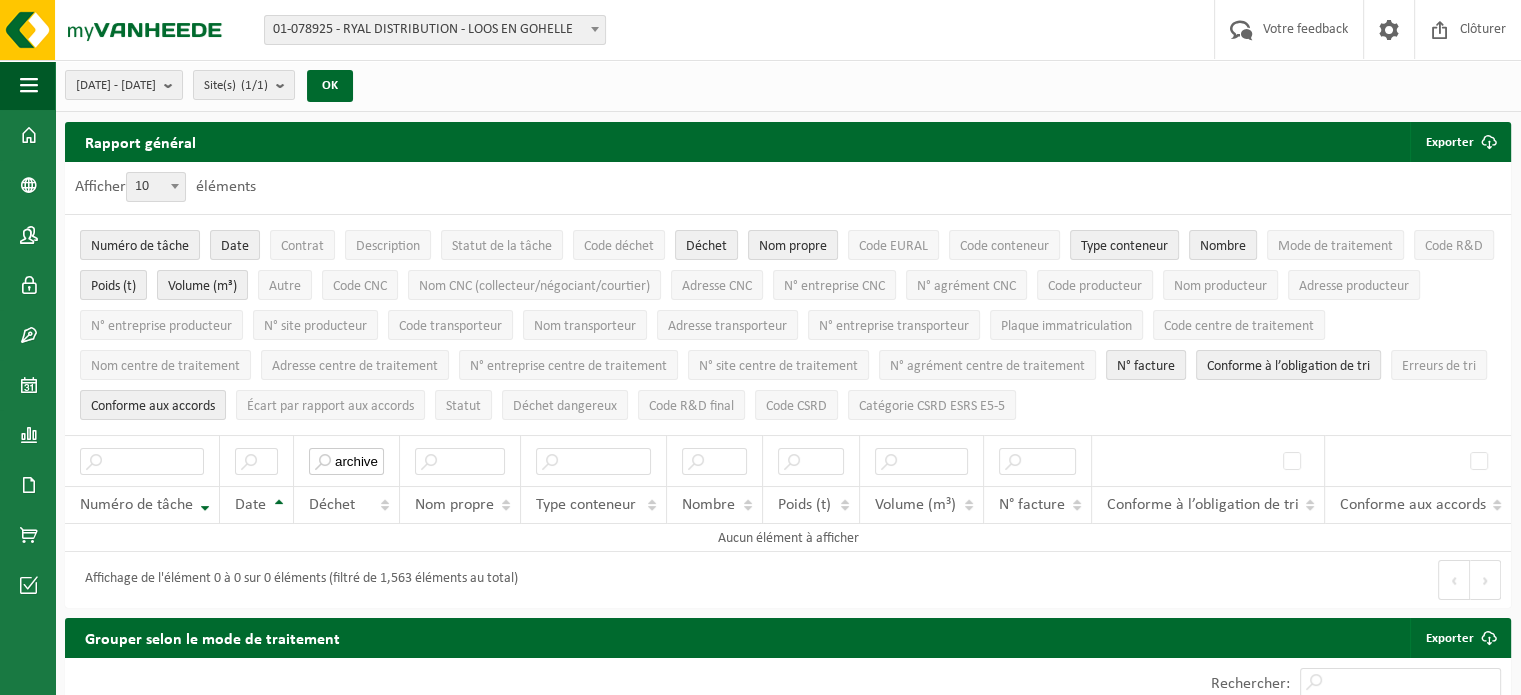 type on "archive" 